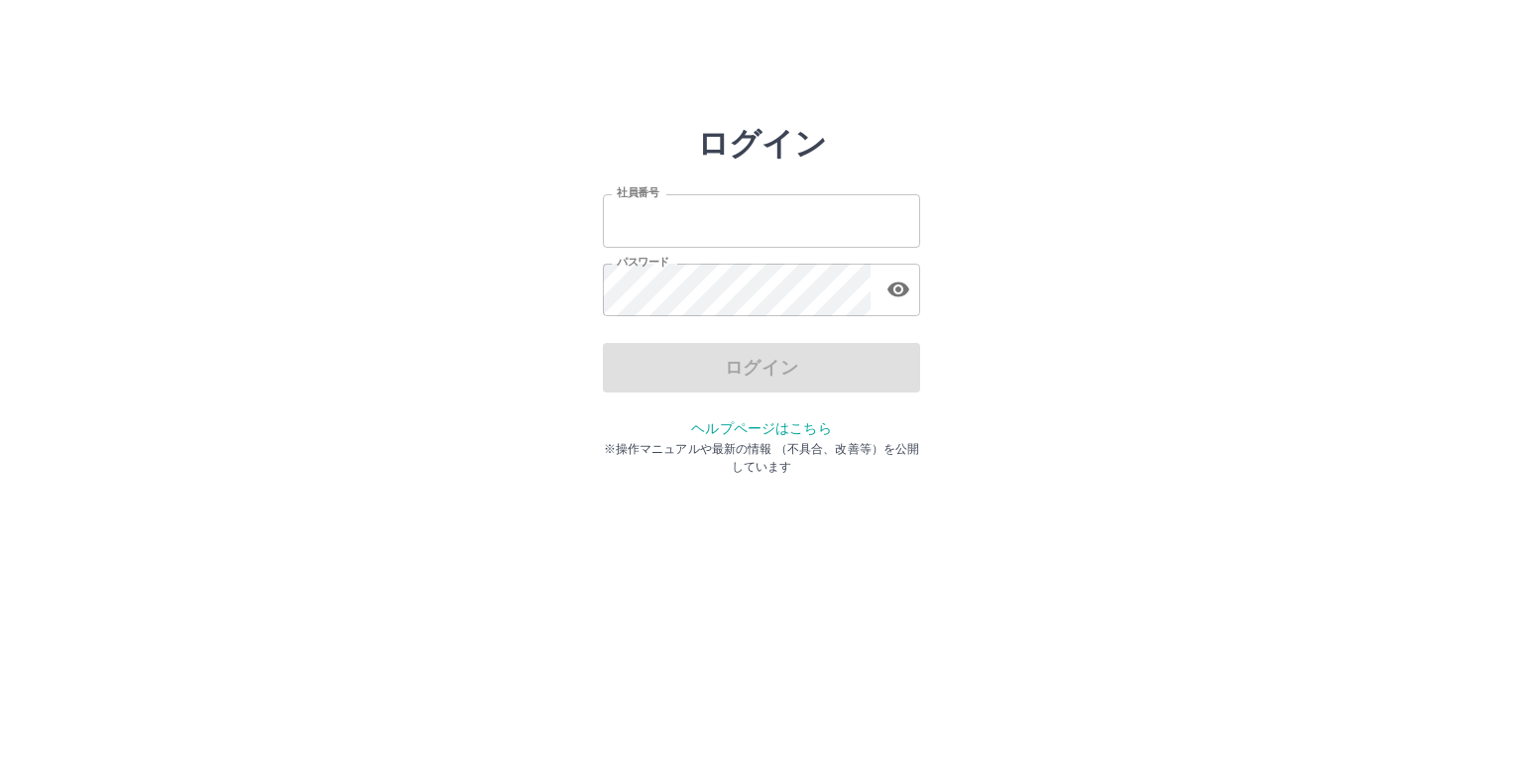 scroll, scrollTop: 0, scrollLeft: 0, axis: both 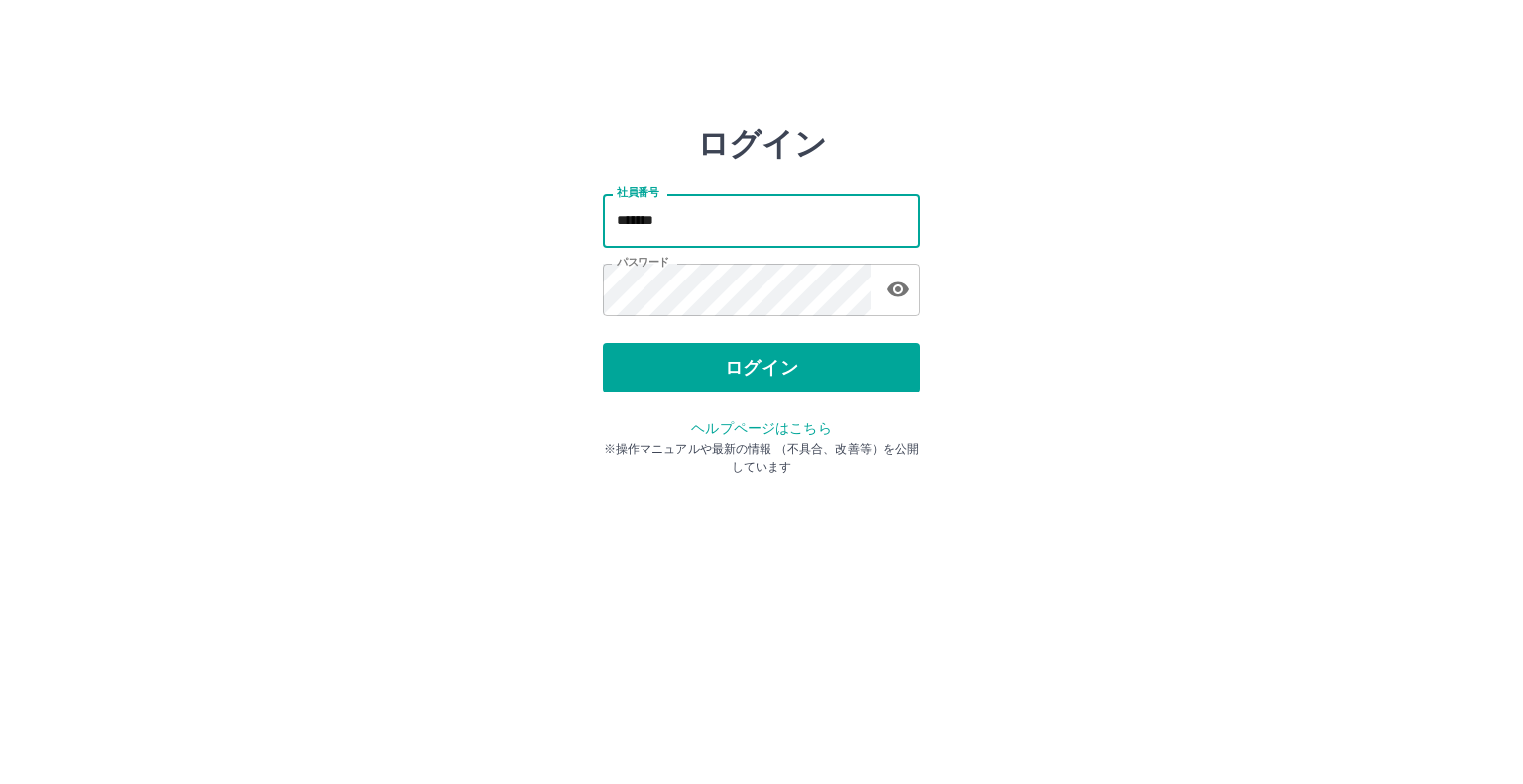 click on "*******" at bounding box center [762, 220] 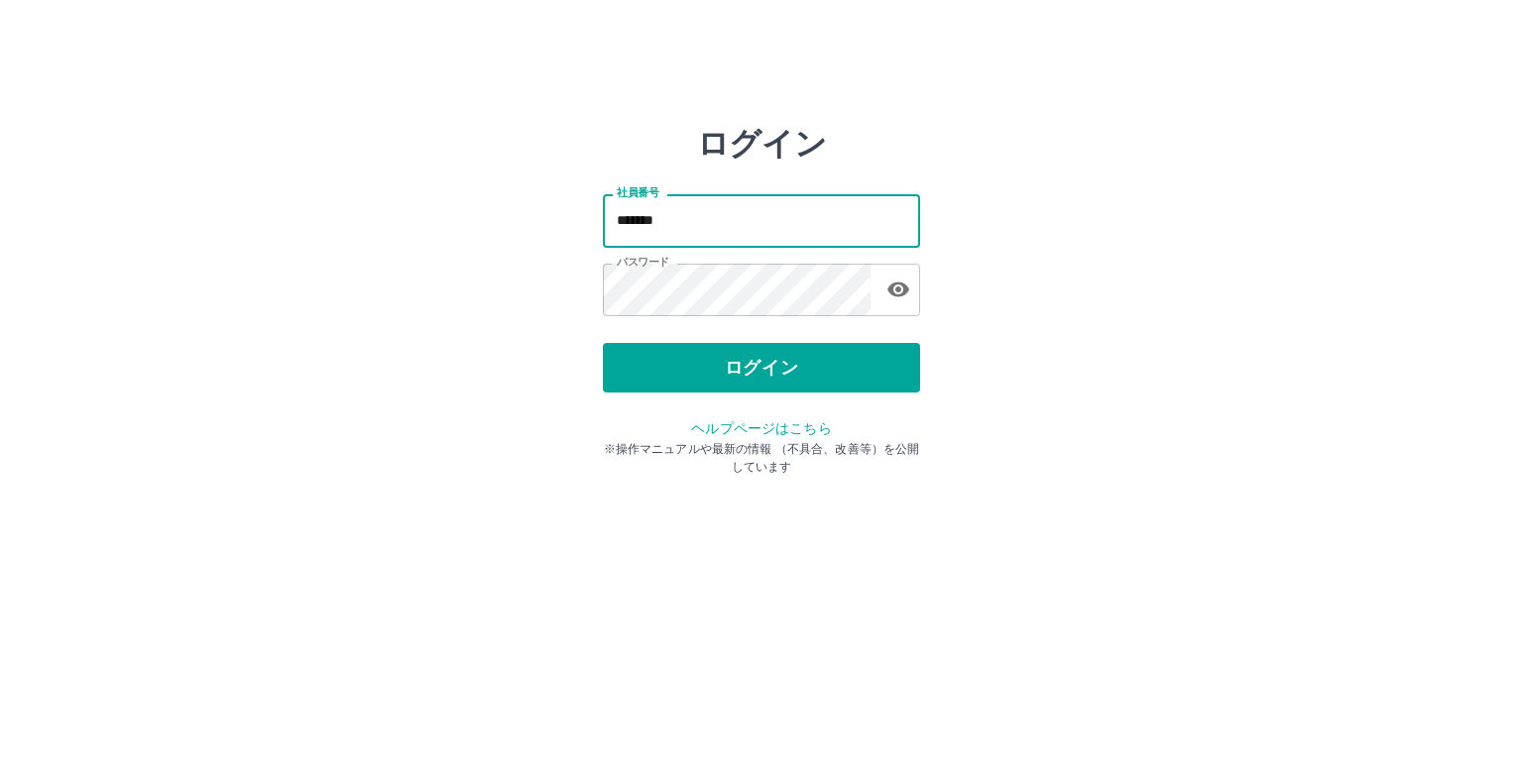 type on "*******" 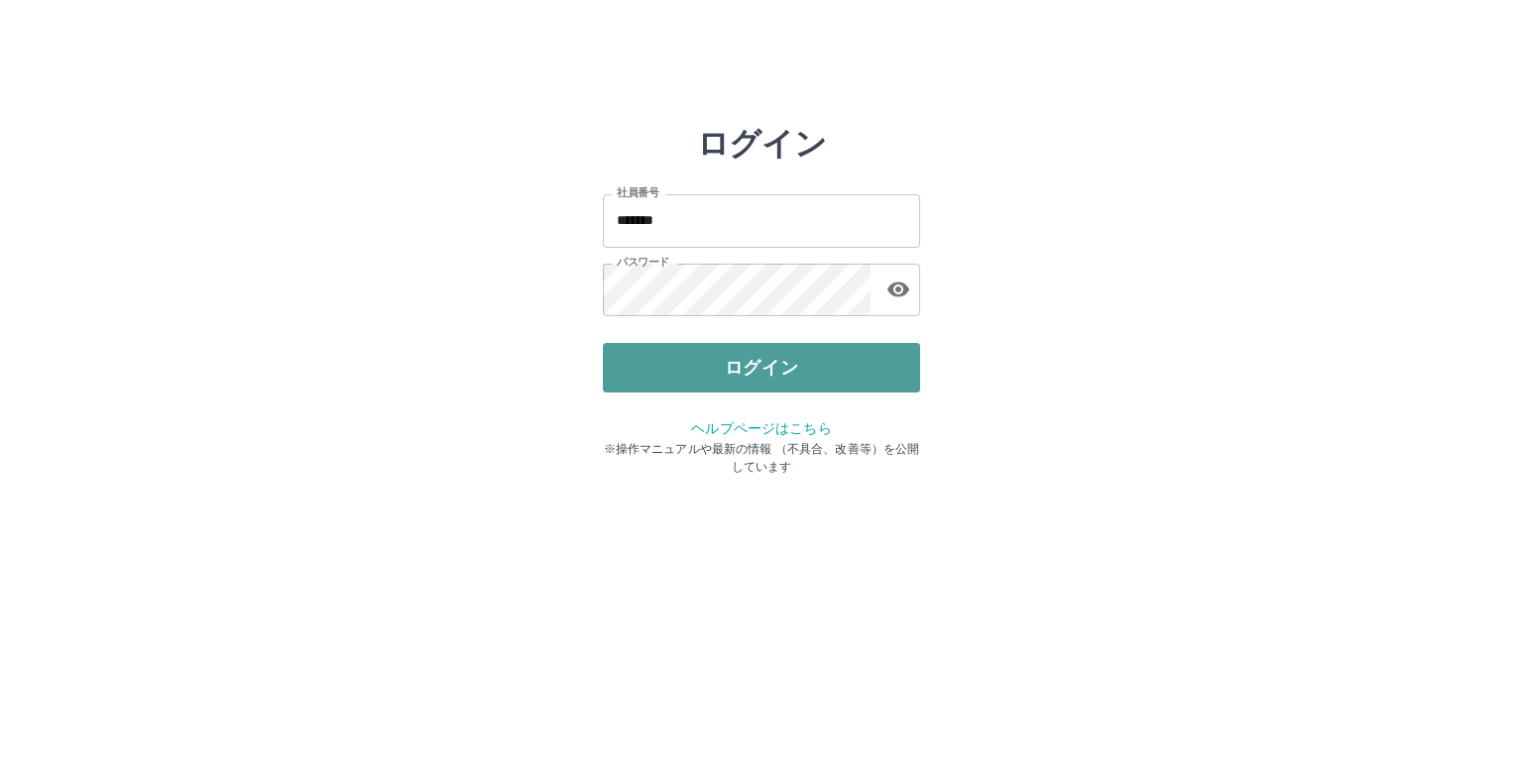 click on "ログイン" at bounding box center (762, 368) 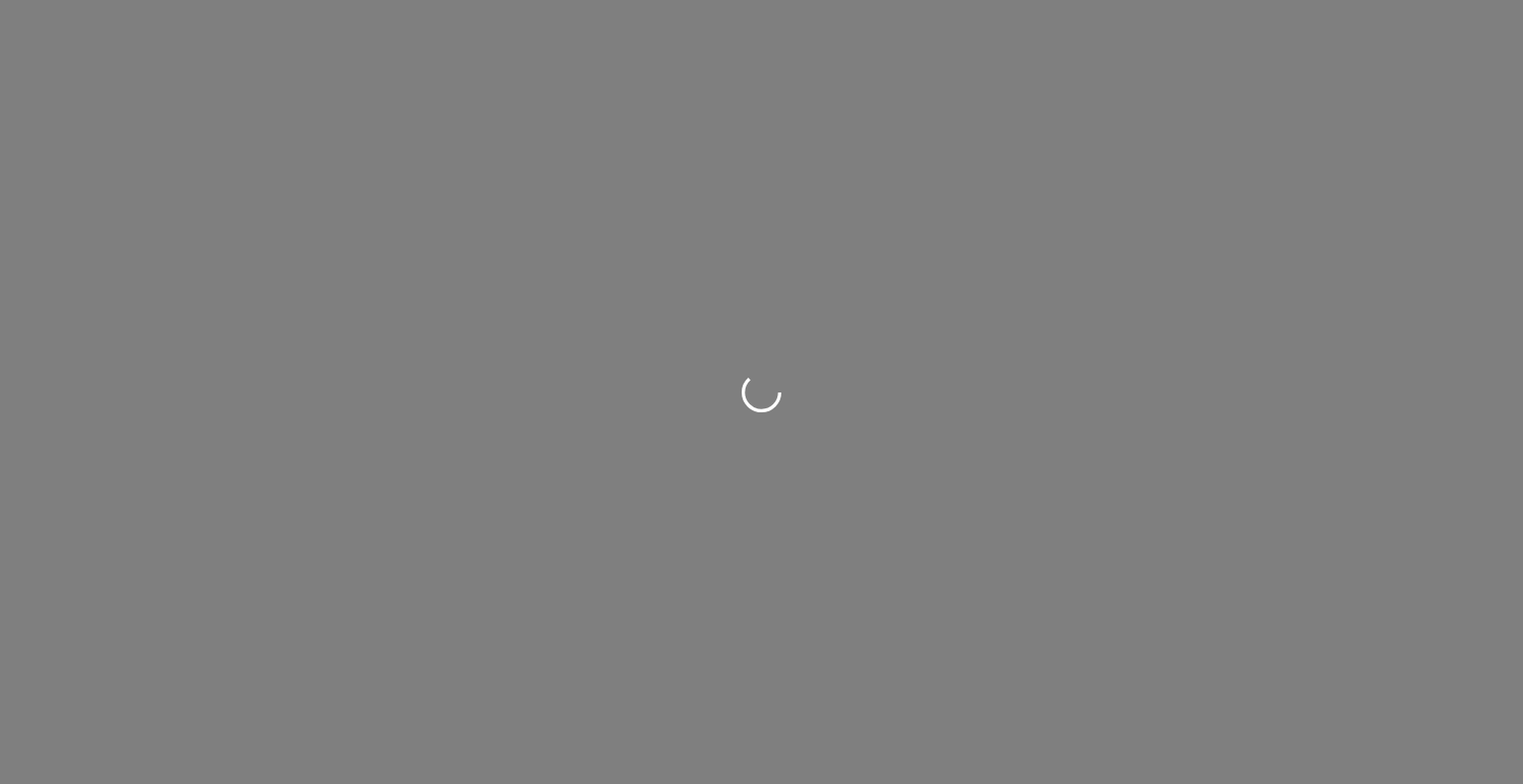 scroll, scrollTop: 0, scrollLeft: 0, axis: both 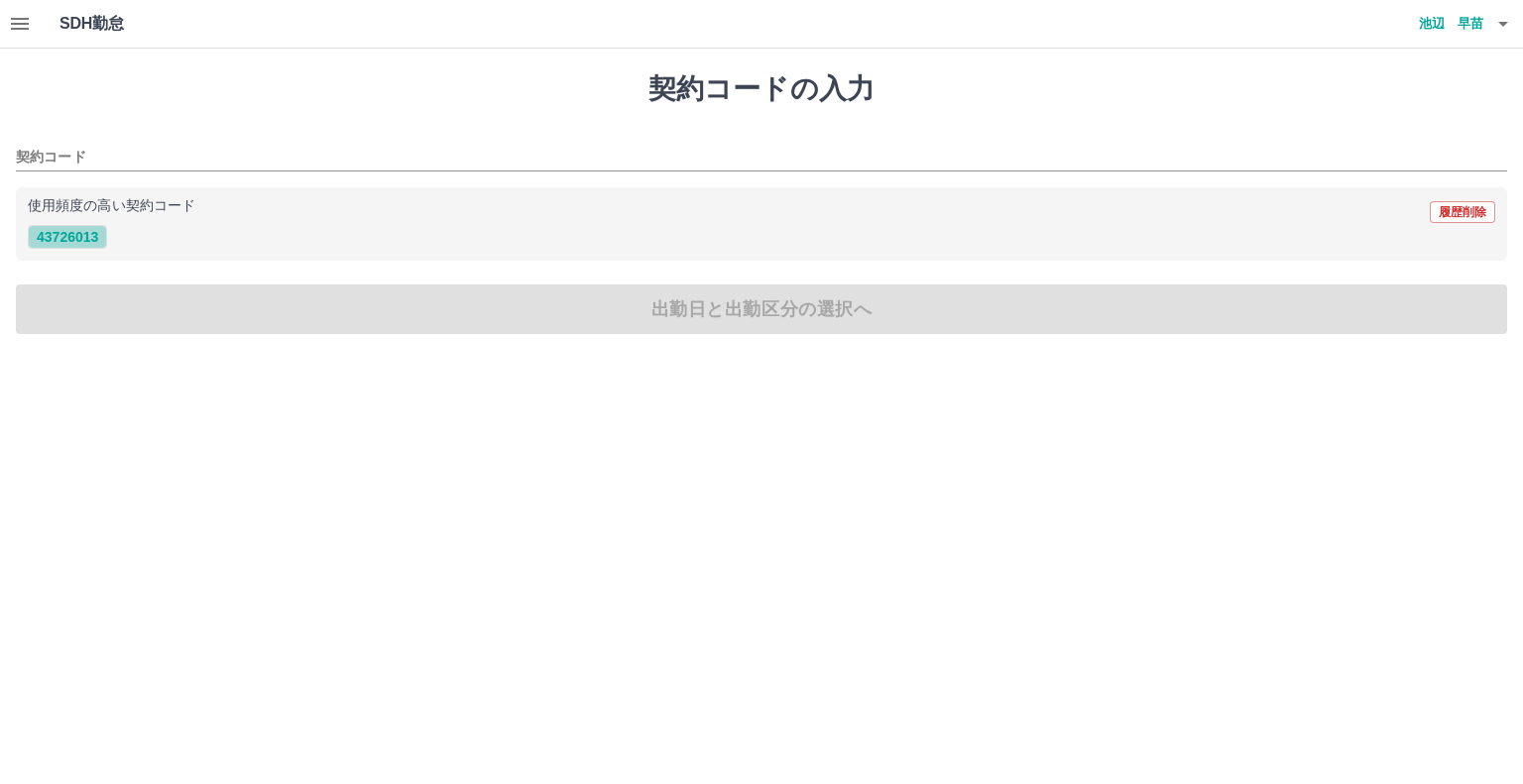 click on "43726013" at bounding box center [67, 237] 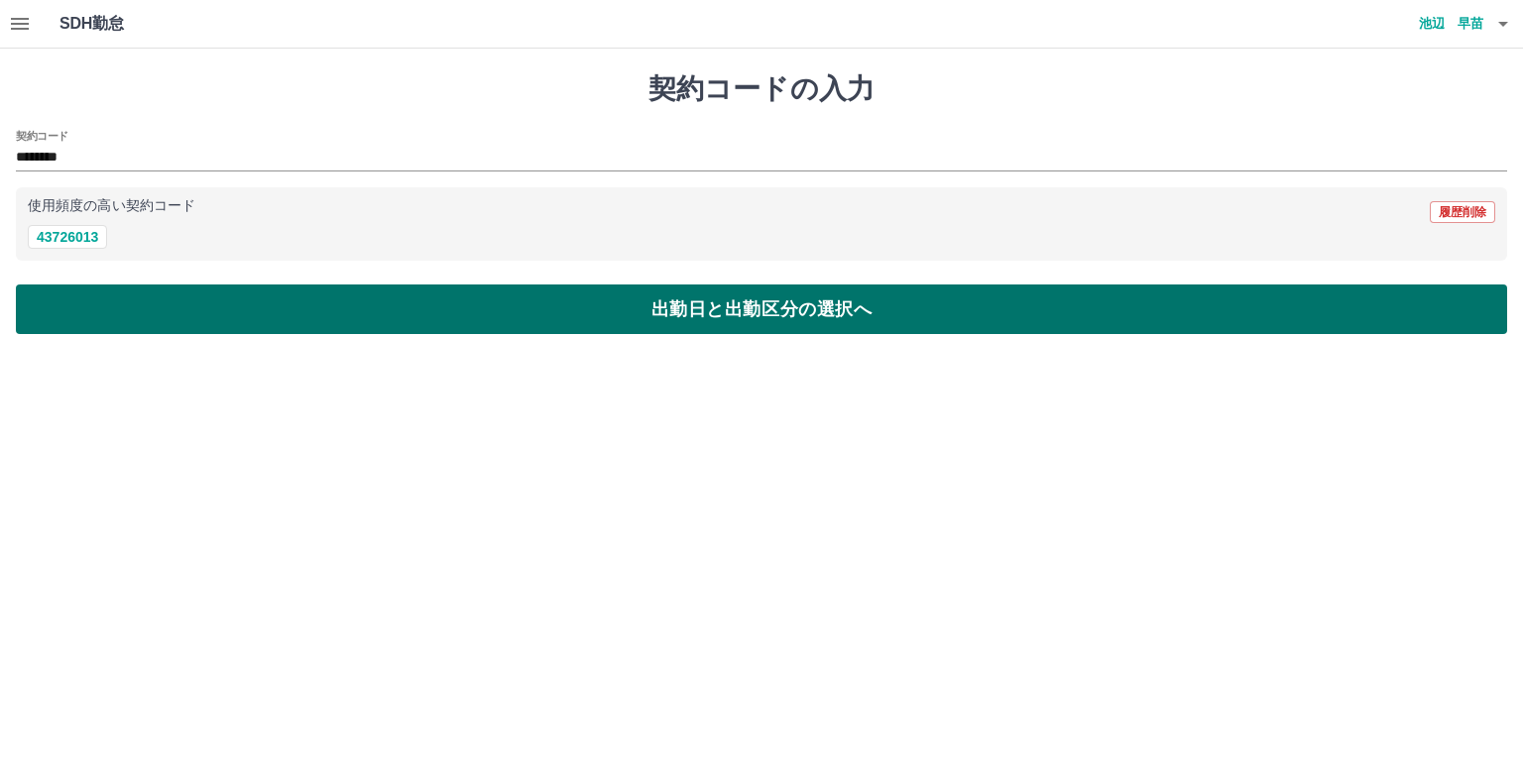 click on "出勤日と出勤区分の選択へ" at bounding box center [762, 309] 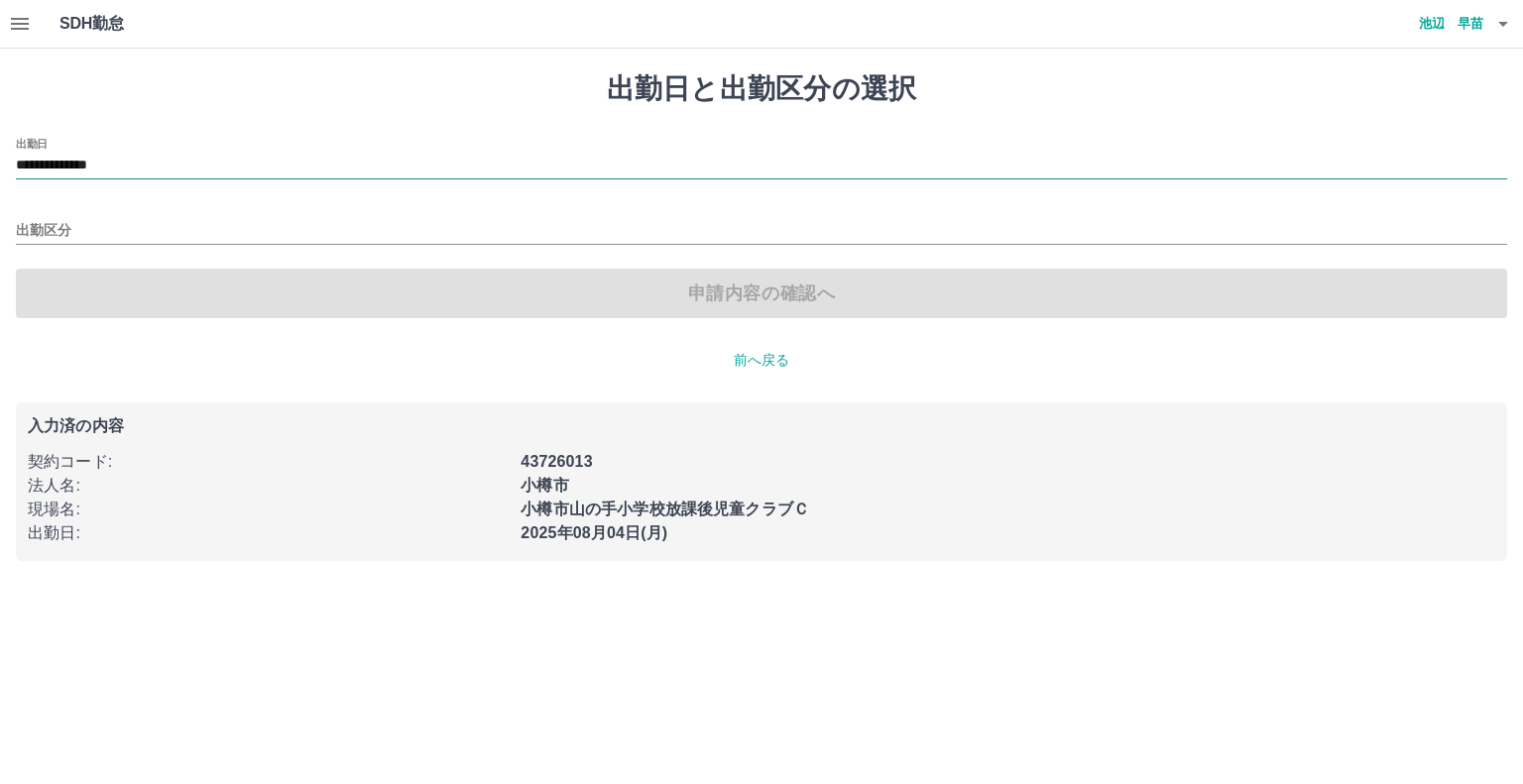 click on "**********" at bounding box center [762, 166] 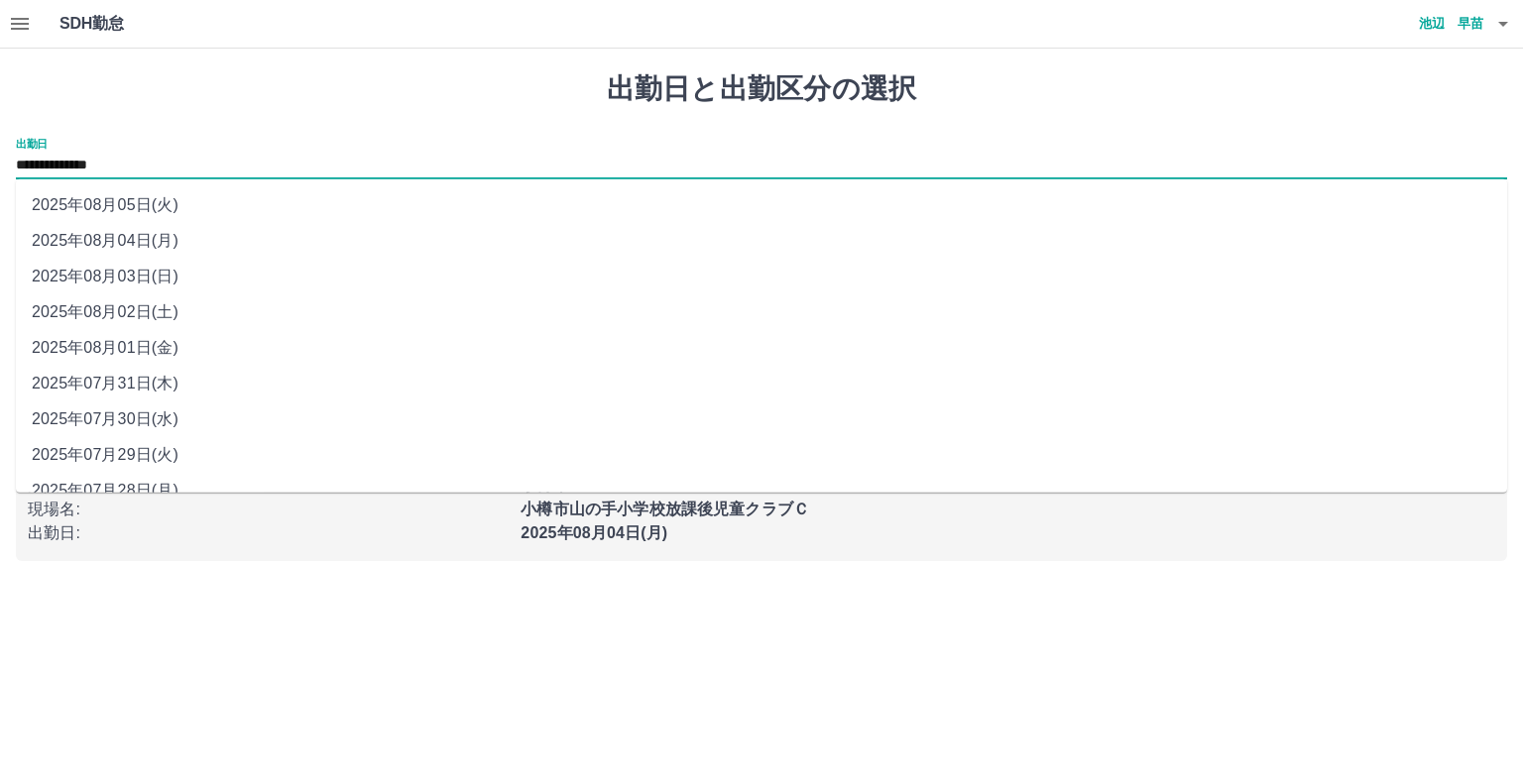 click on "2025年08月02日(土)" at bounding box center (762, 312) 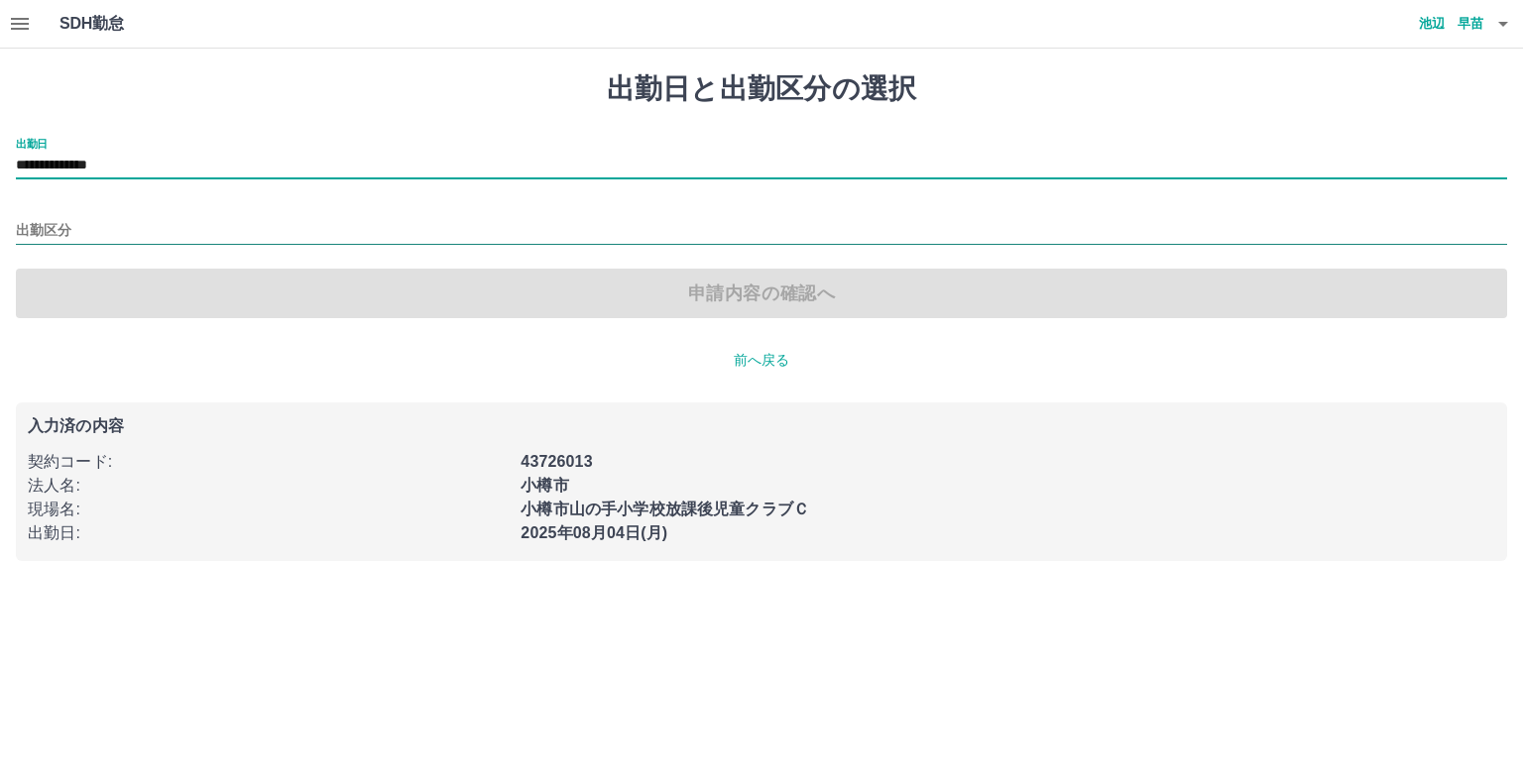 click on "出勤区分" at bounding box center (762, 231) 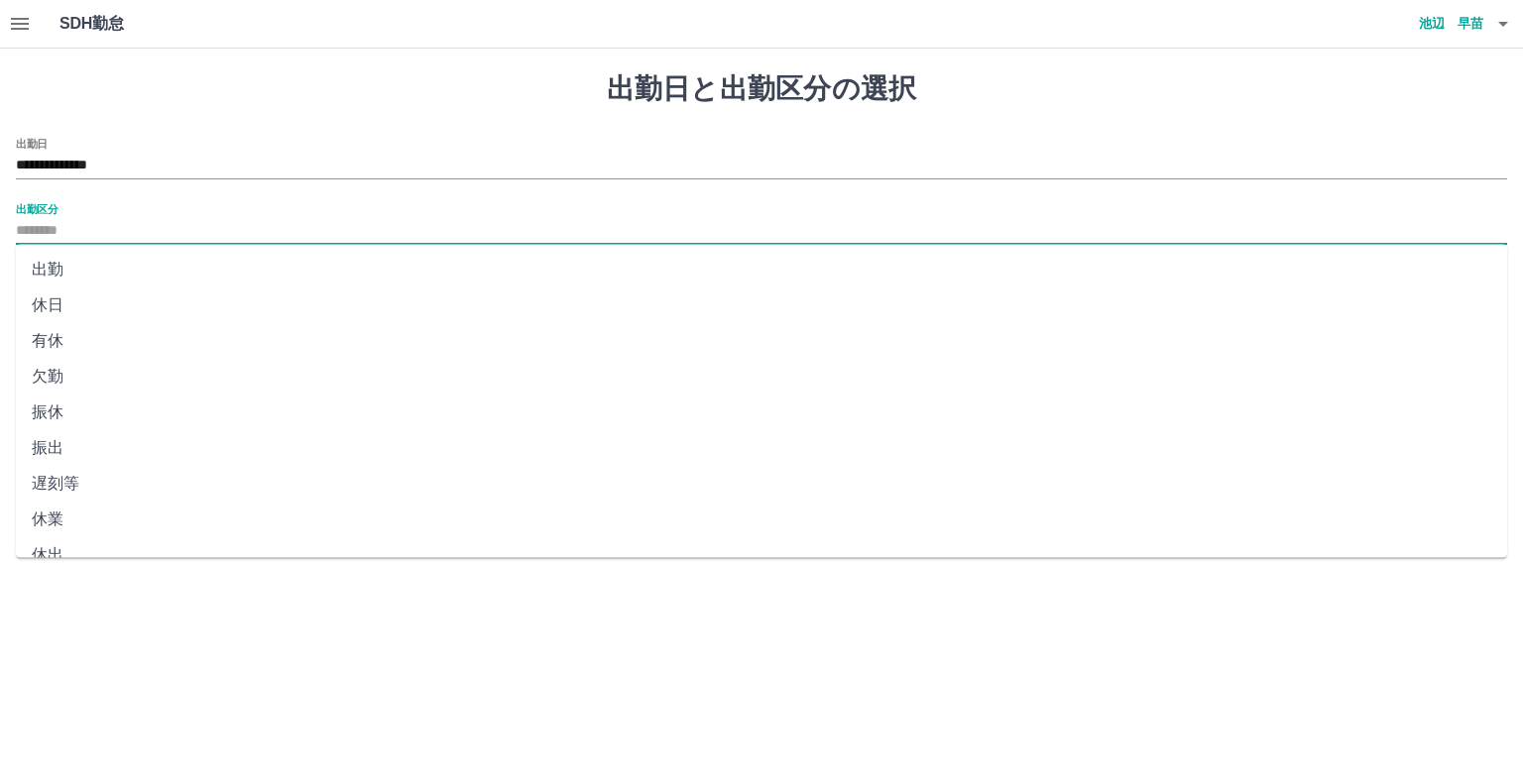 click on "休日" at bounding box center [762, 305] 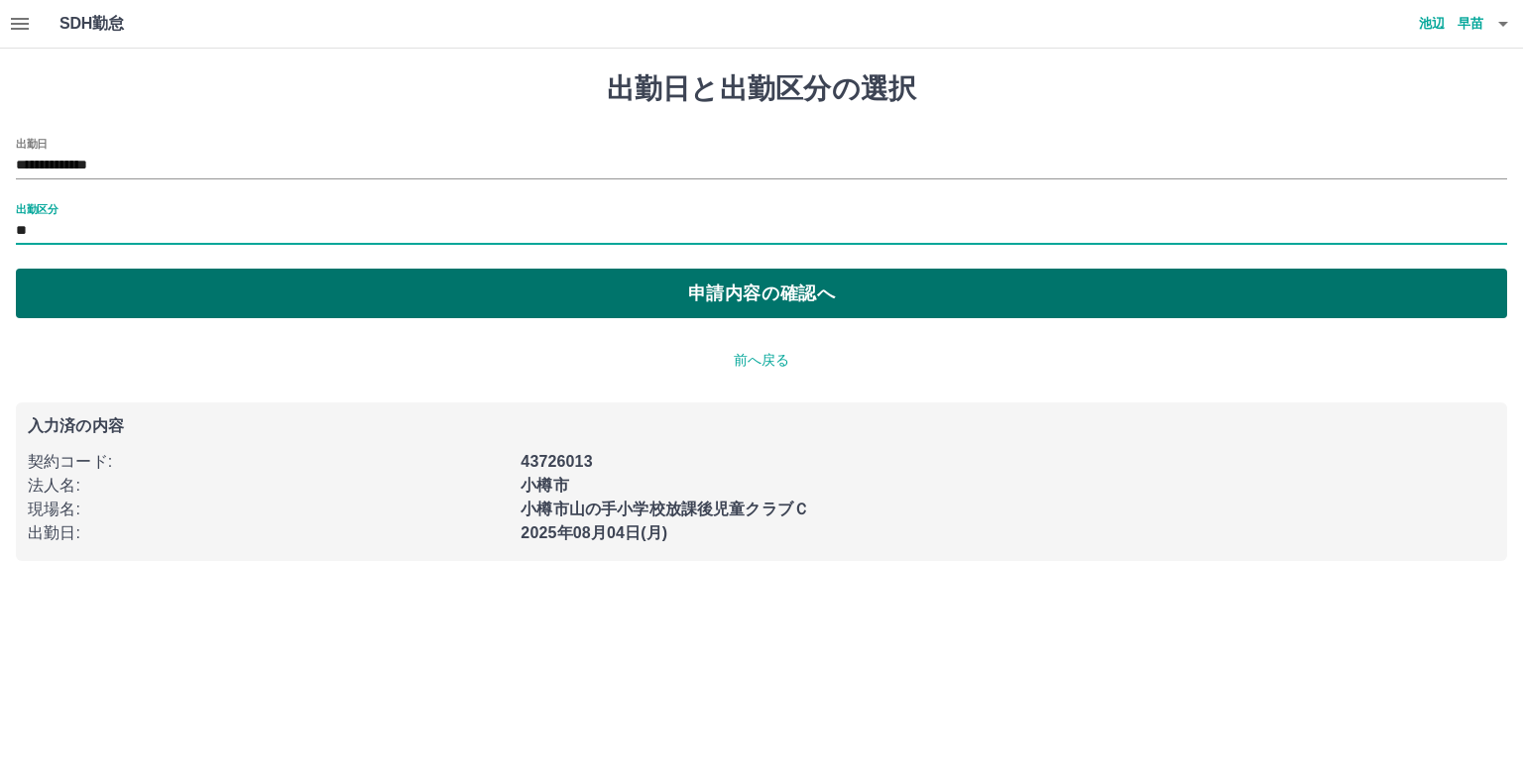 click on "申請内容の確認へ" at bounding box center (762, 293) 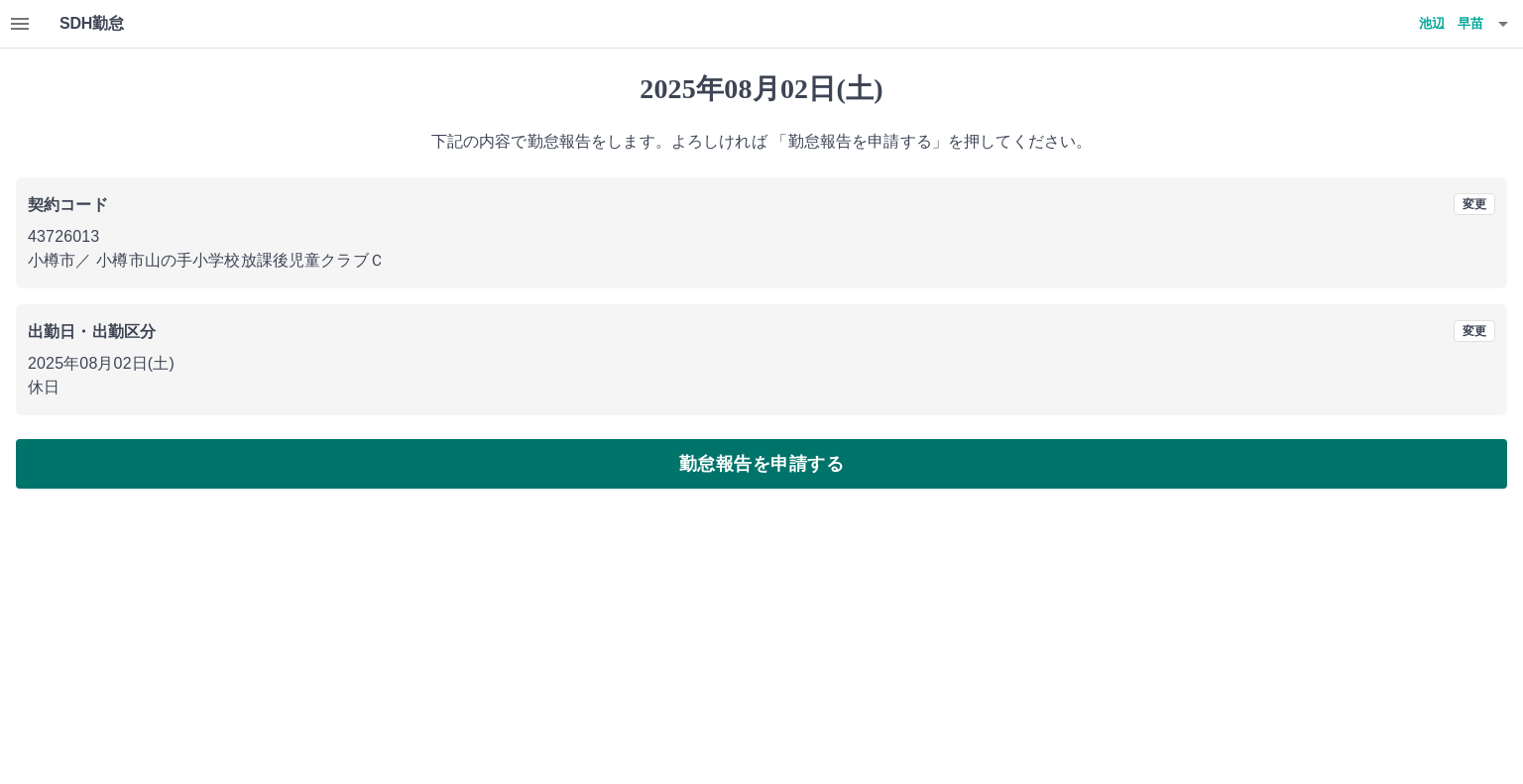 click on "勤怠報告を申請する" at bounding box center (762, 464) 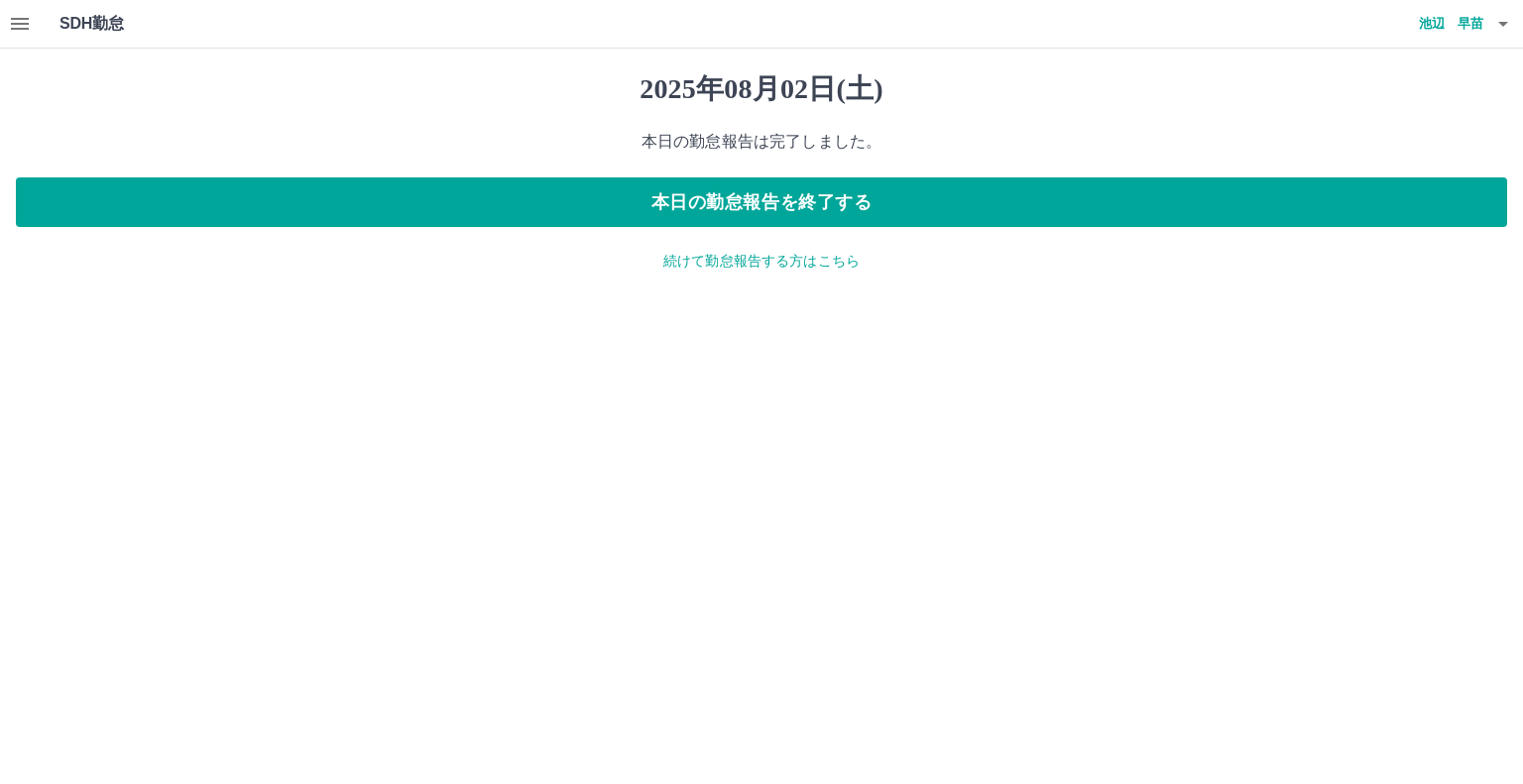 click on "続けて勤怠報告する方はこちら" at bounding box center [762, 261] 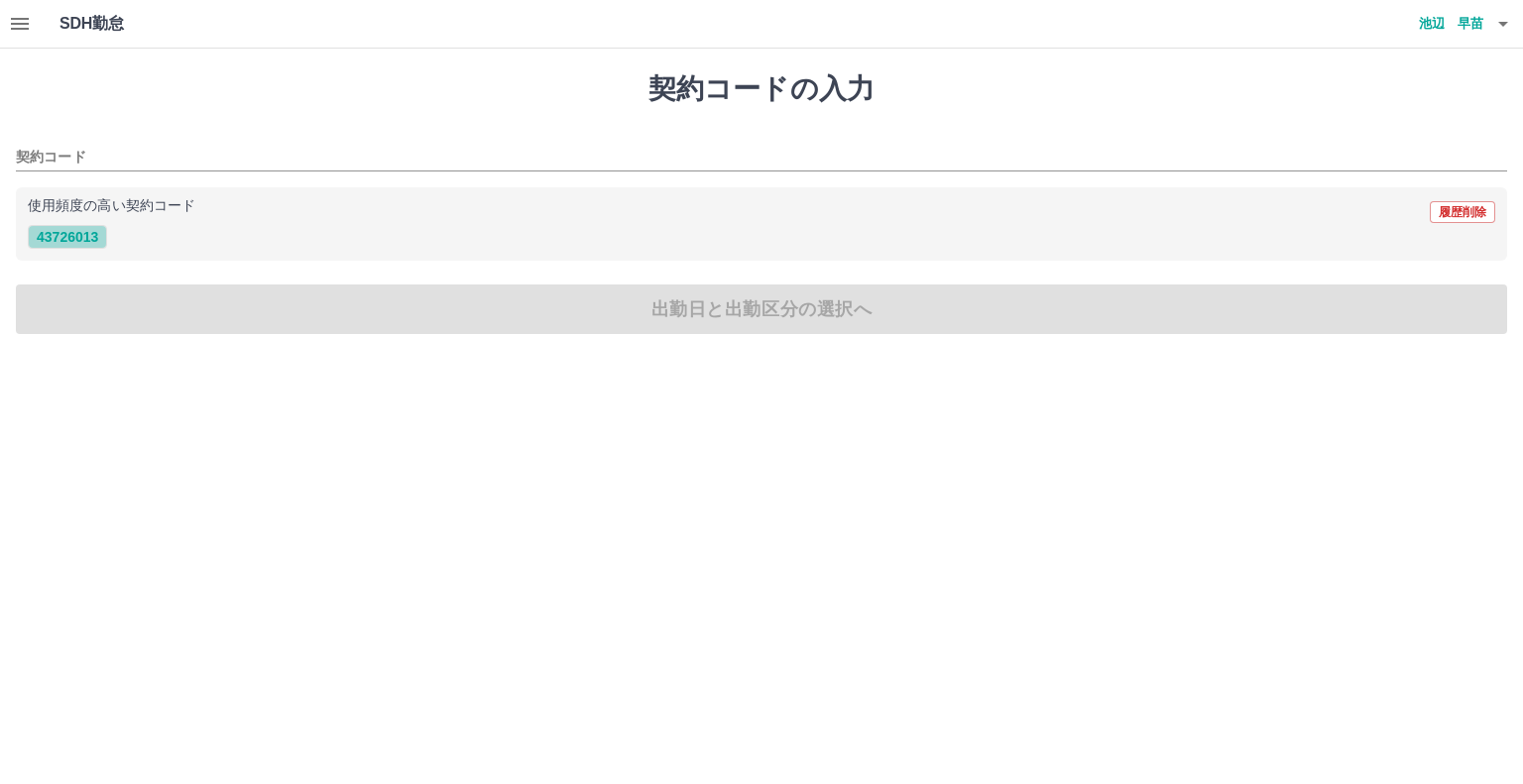 click on "43726013" at bounding box center (67, 237) 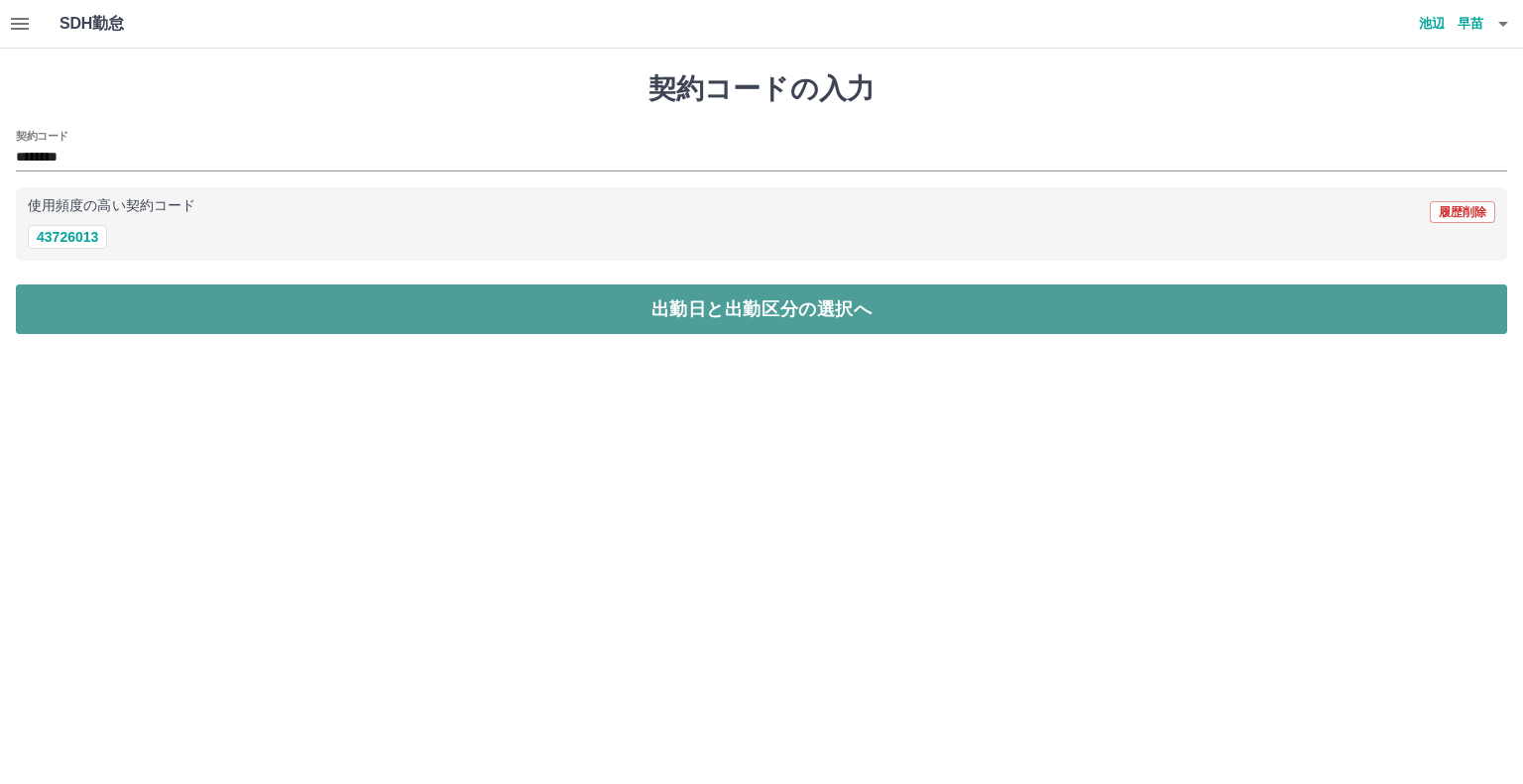 click on "出勤日と出勤区分の選択へ" at bounding box center (762, 309) 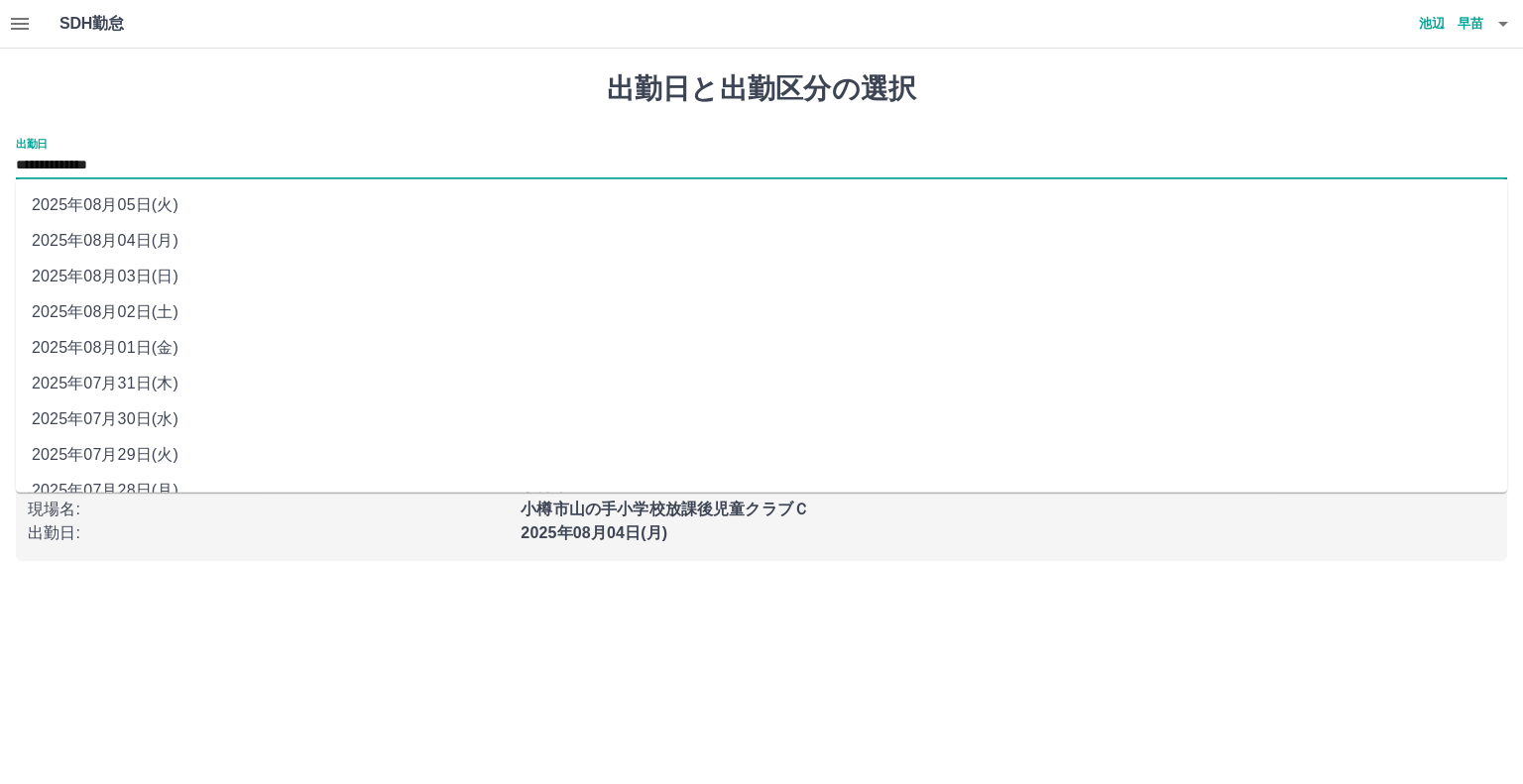click on "**********" at bounding box center [762, 166] 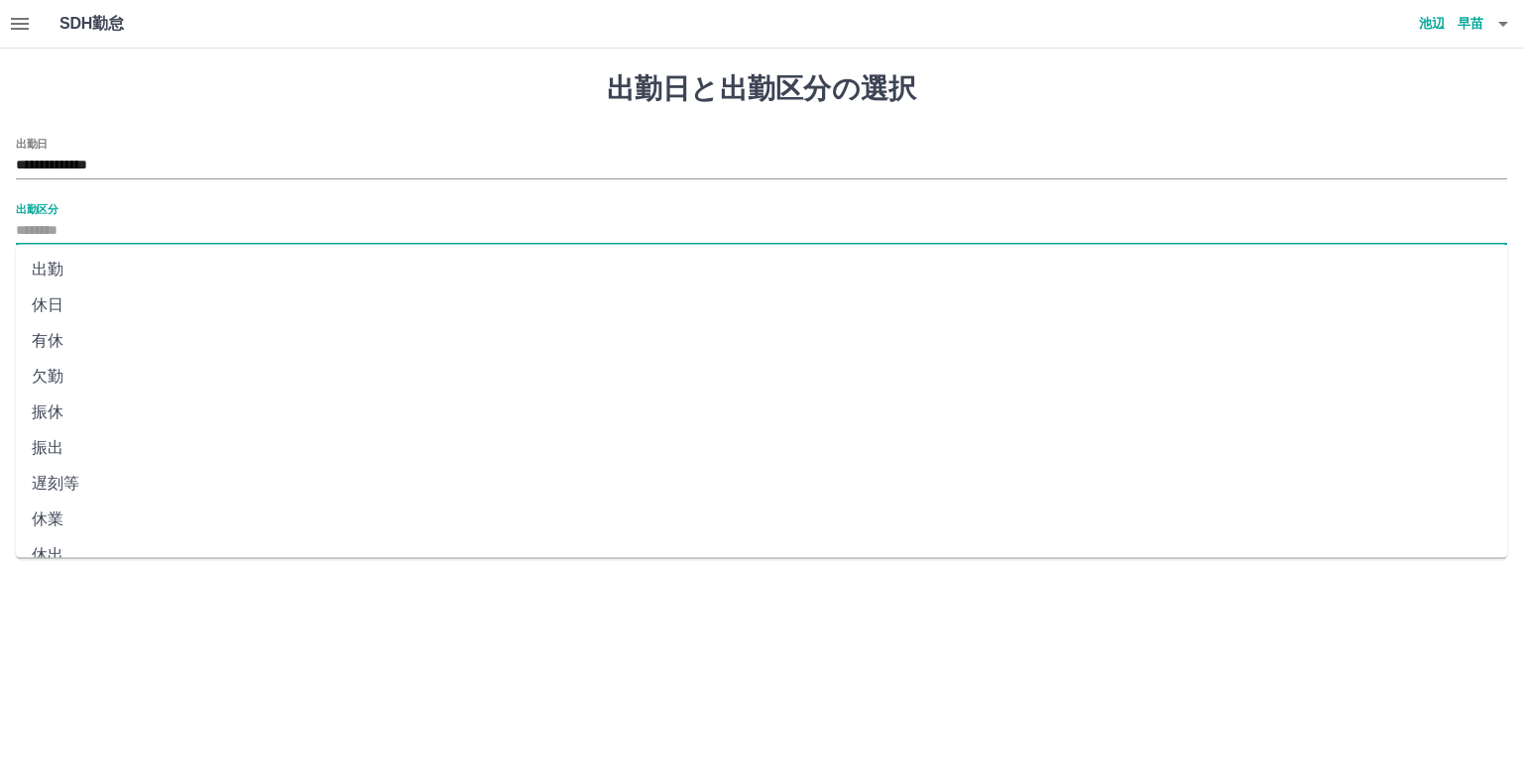 click on "出勤区分" at bounding box center [762, 231] 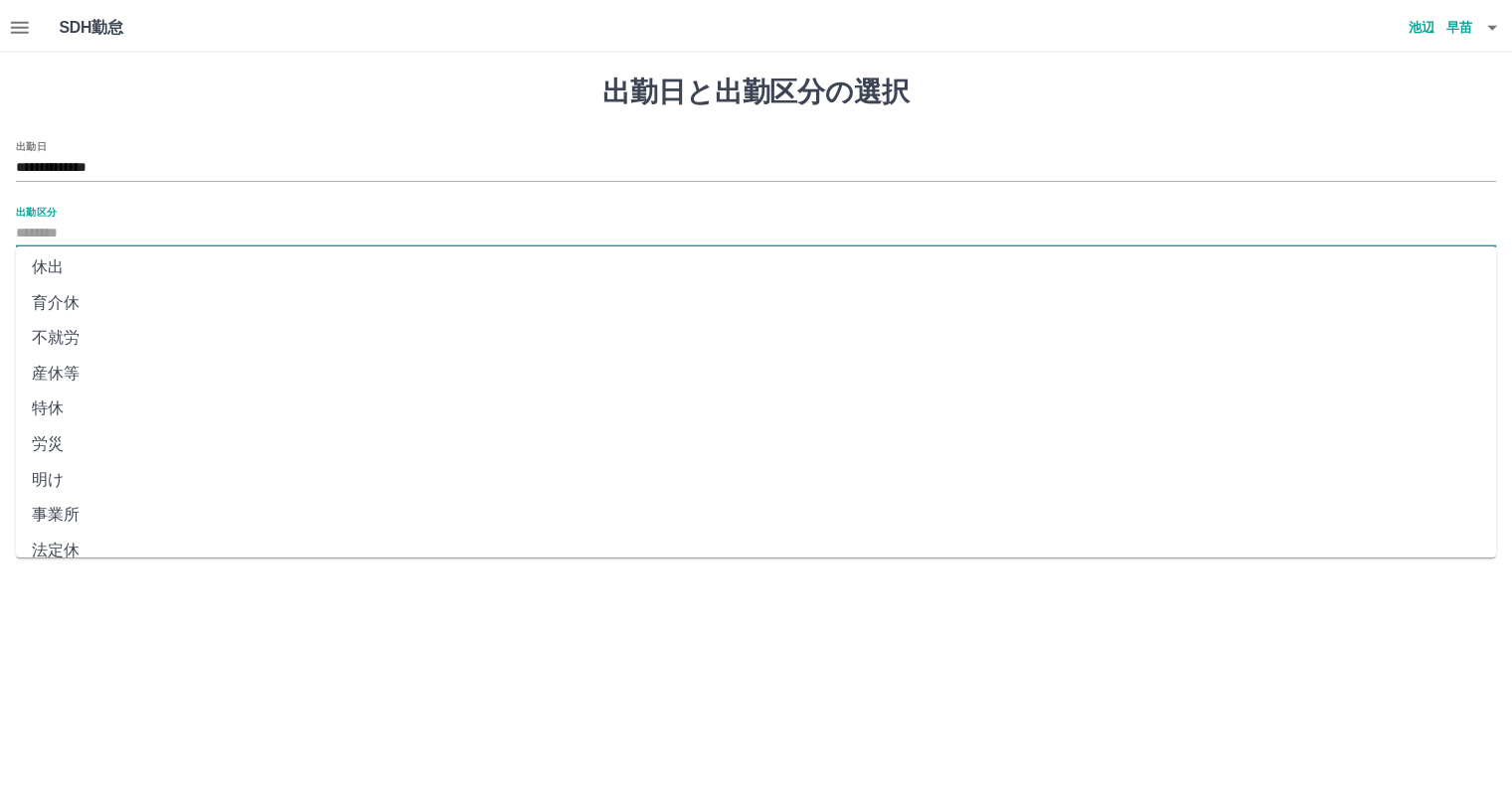 scroll, scrollTop: 298, scrollLeft: 0, axis: vertical 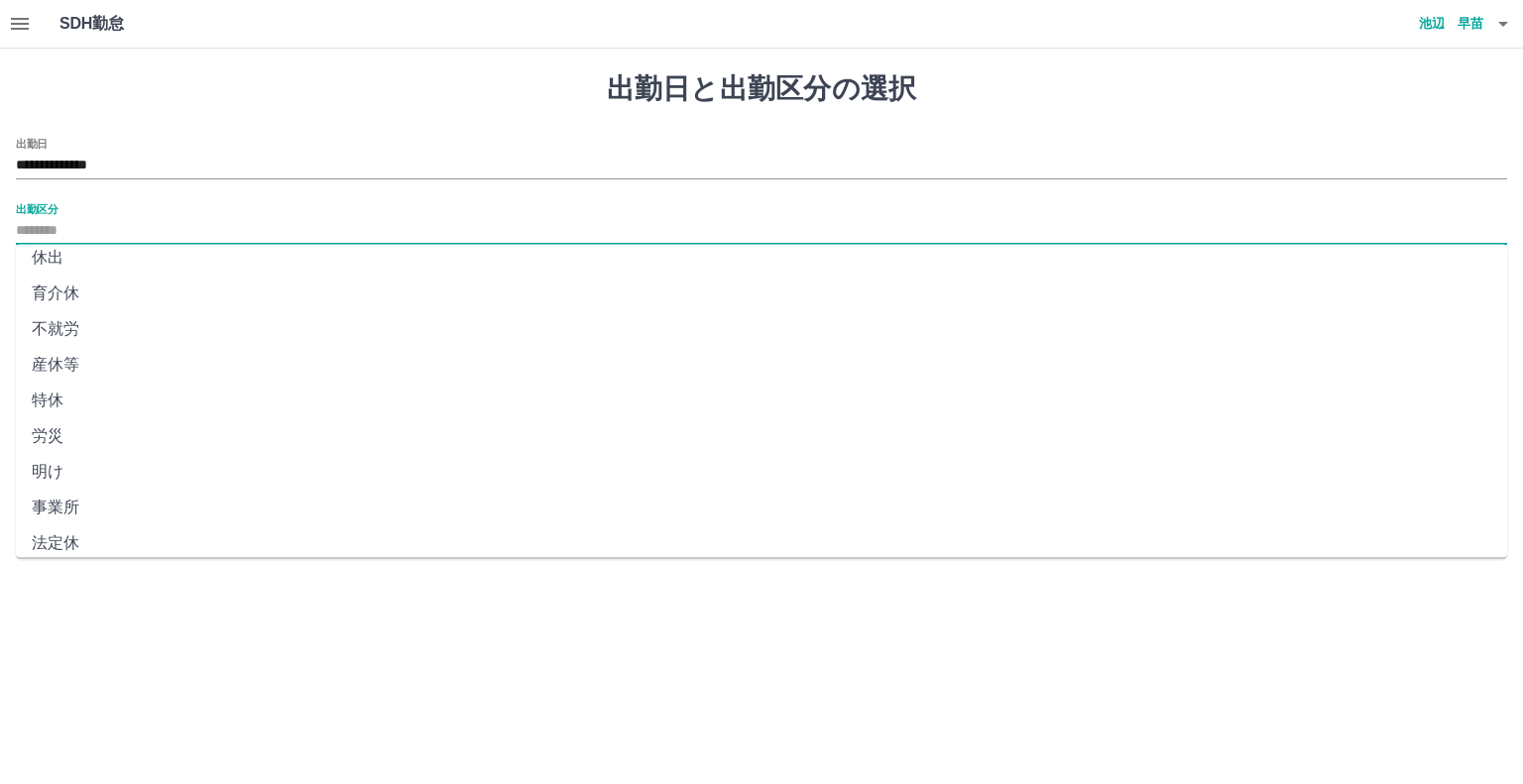 click on "法定休" at bounding box center (762, 543) 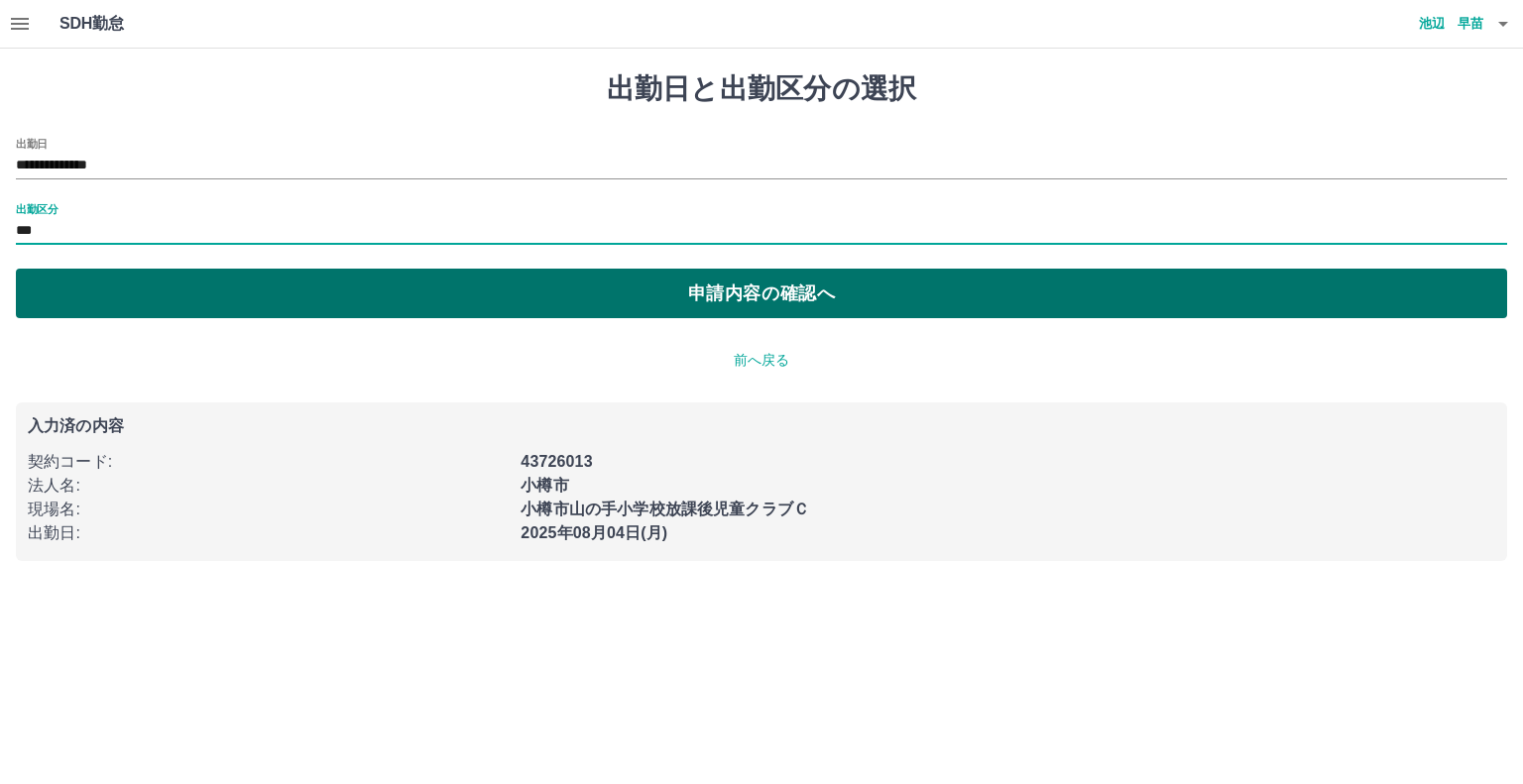 click on "申請内容の確認へ" at bounding box center [762, 293] 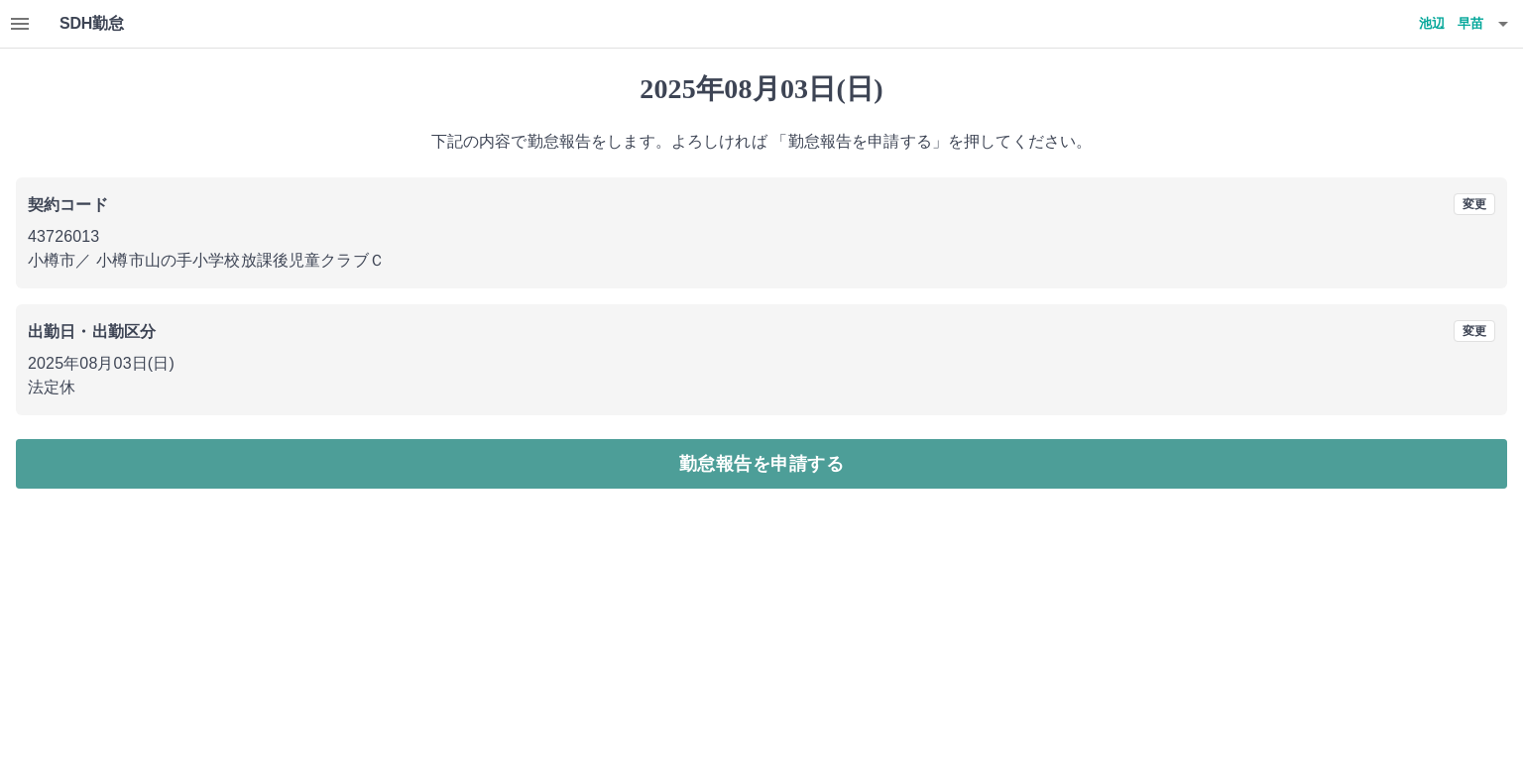 click on "勤怠報告を申請する" at bounding box center [762, 464] 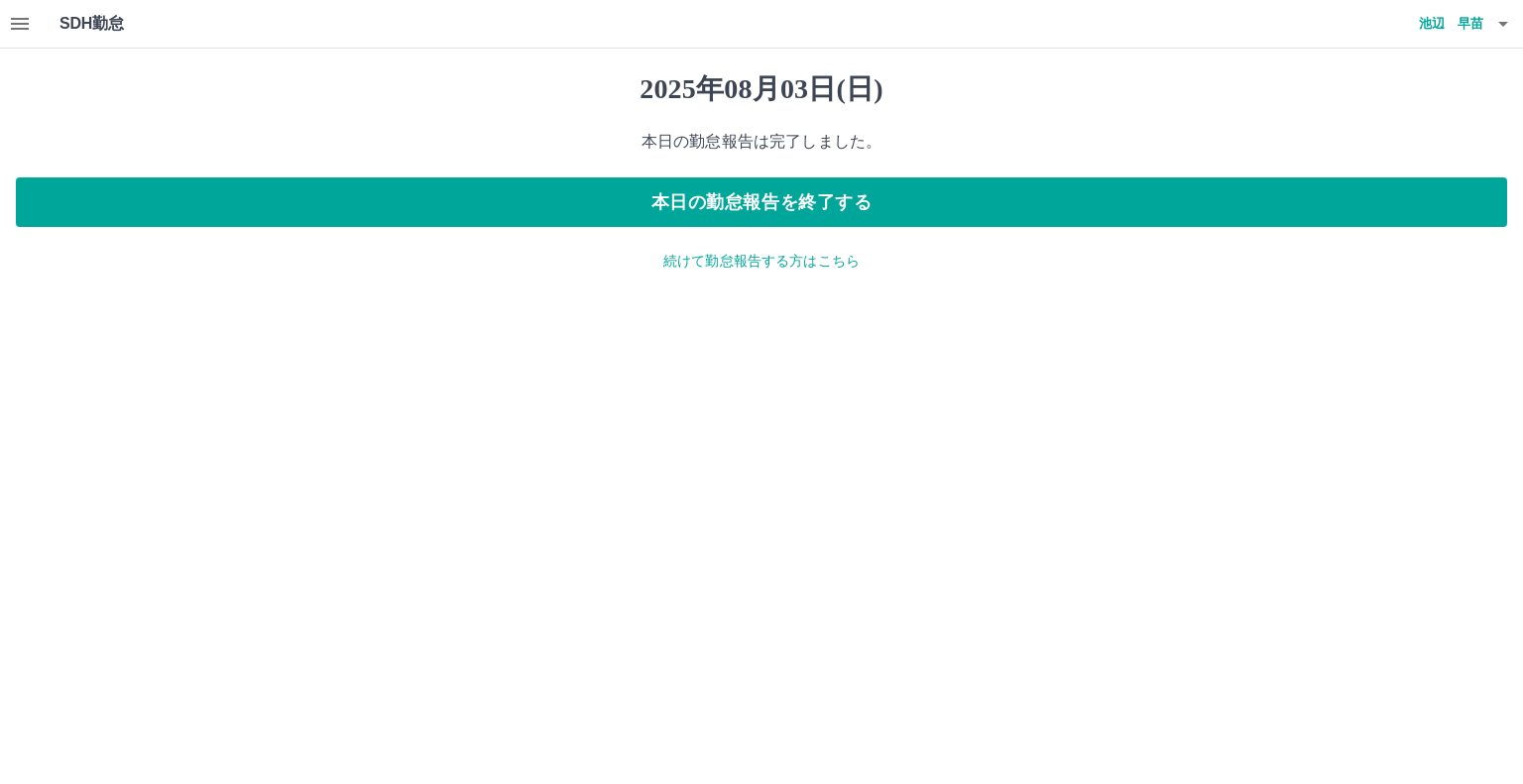 click on "続けて勤怠報告する方はこちら" at bounding box center [762, 261] 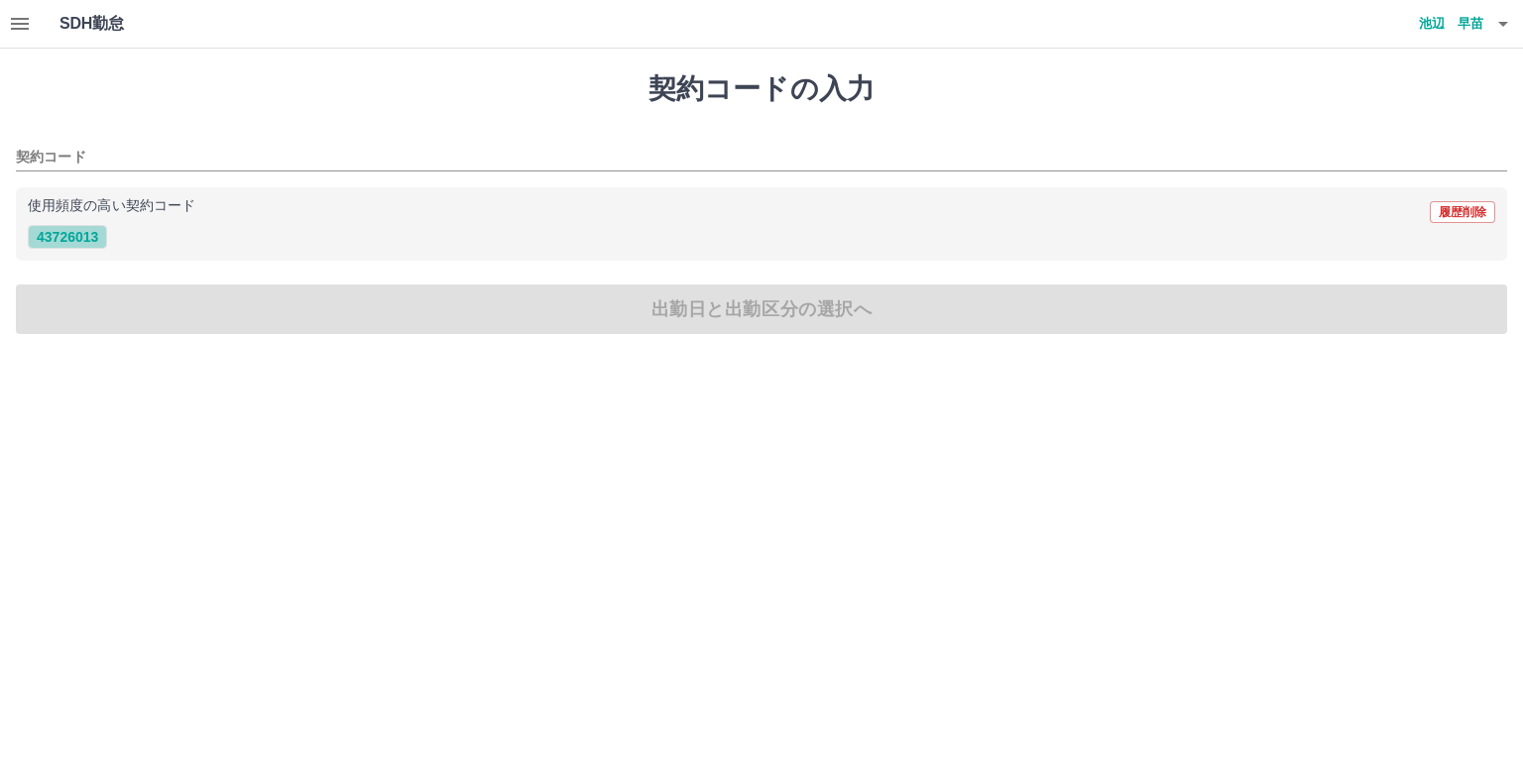 click on "43726013" at bounding box center [67, 237] 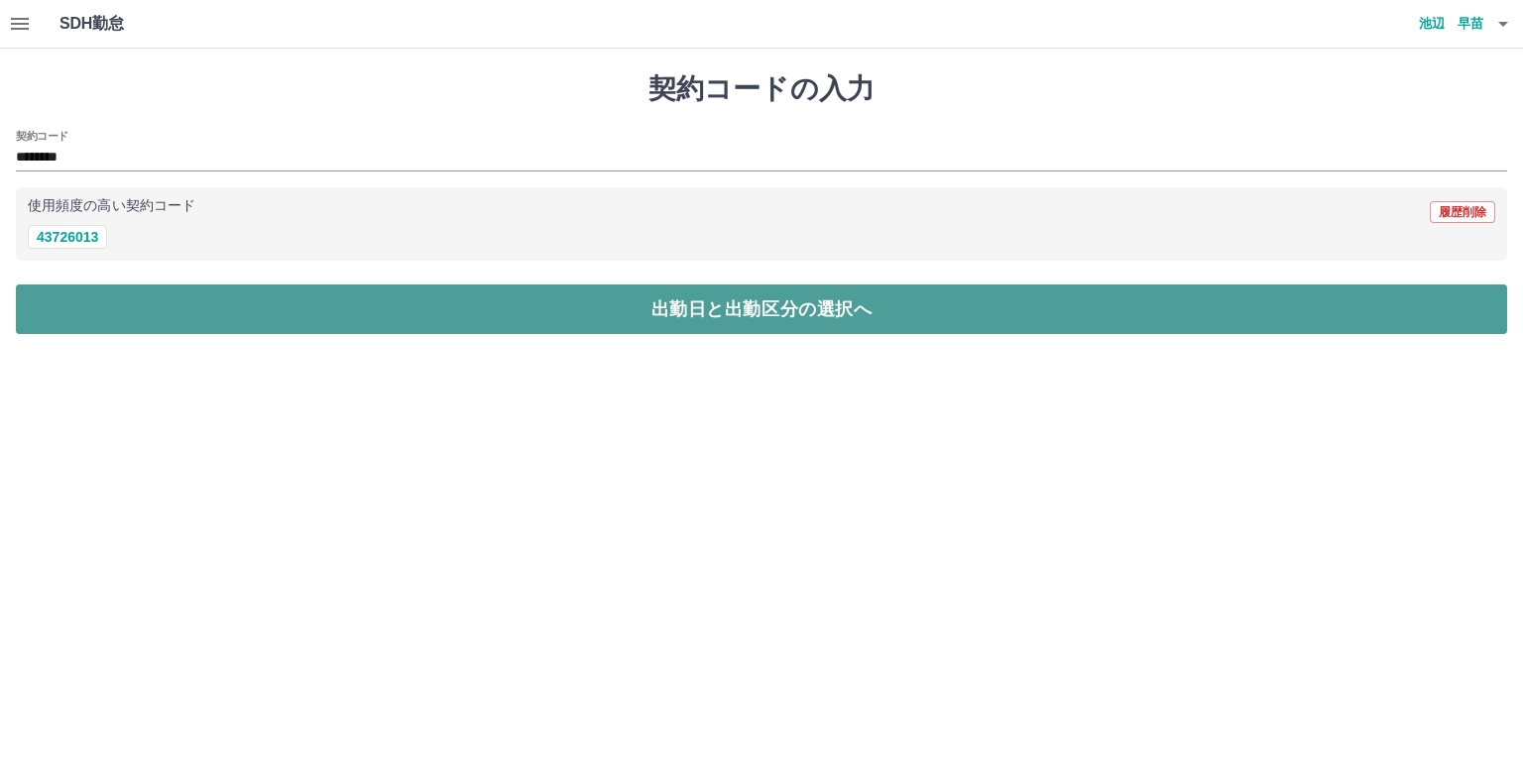 click on "出勤日と出勤区分の選択へ" at bounding box center (762, 309) 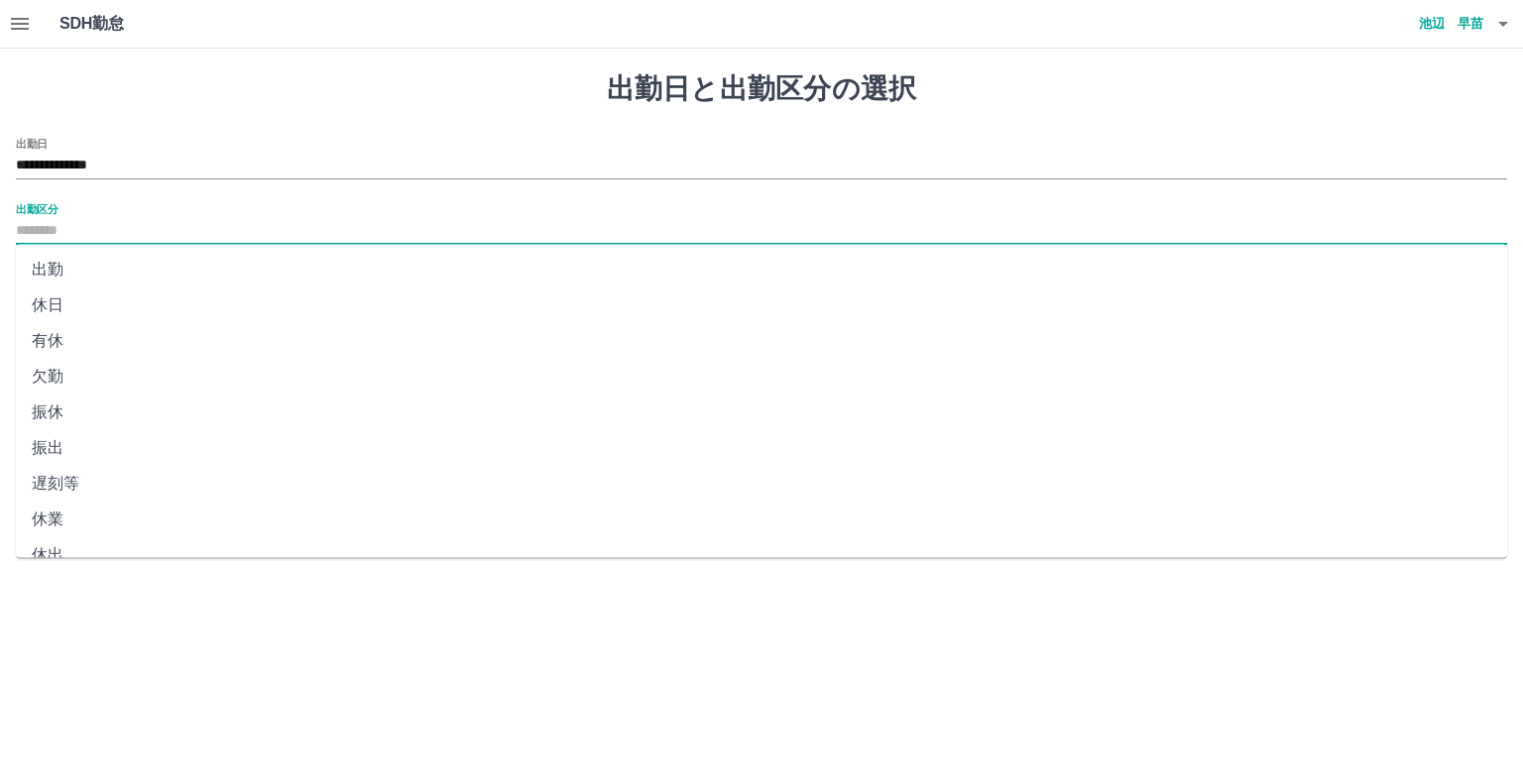 click on "出勤区分" at bounding box center (762, 231) 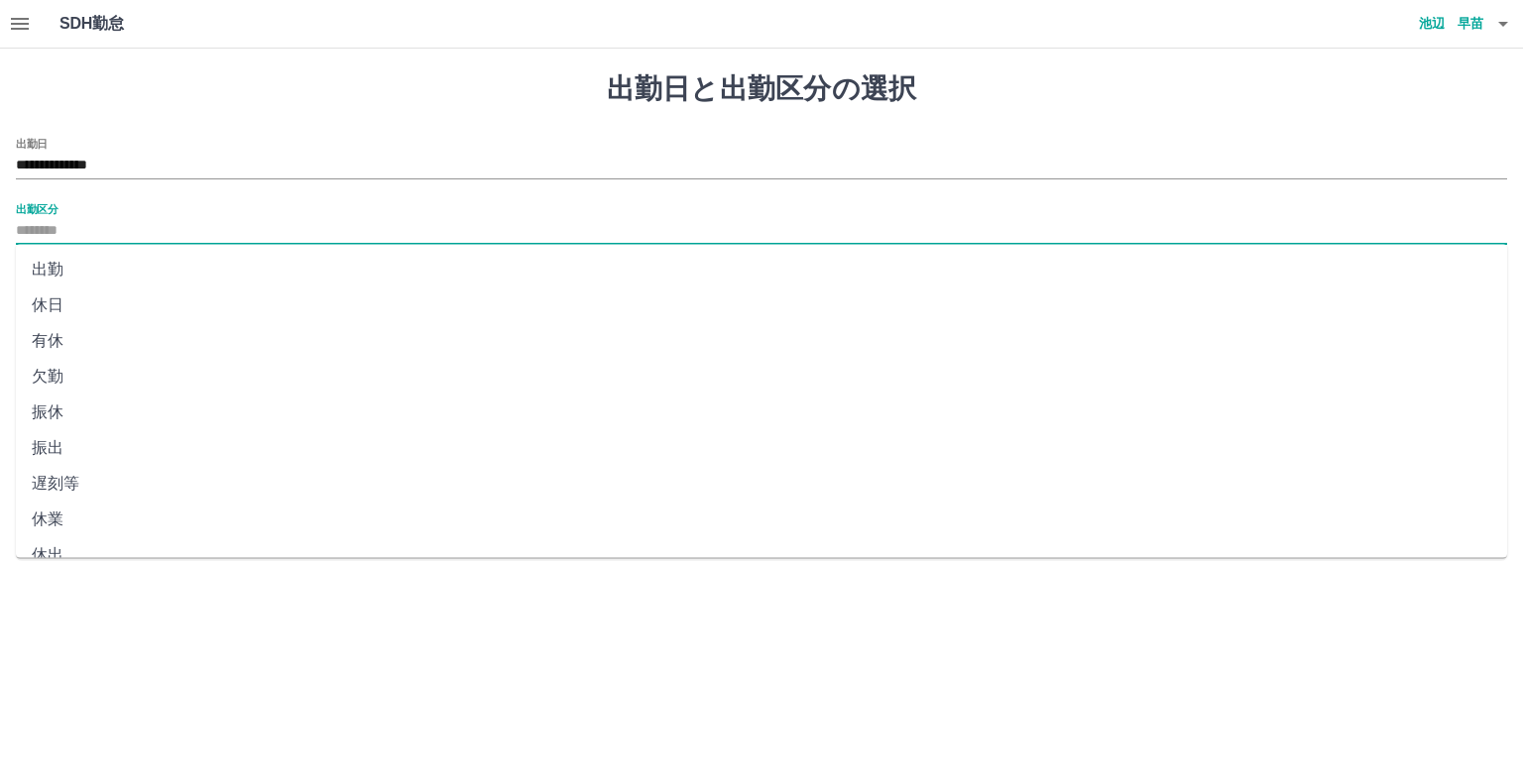 click on "出勤" at bounding box center (762, 270) 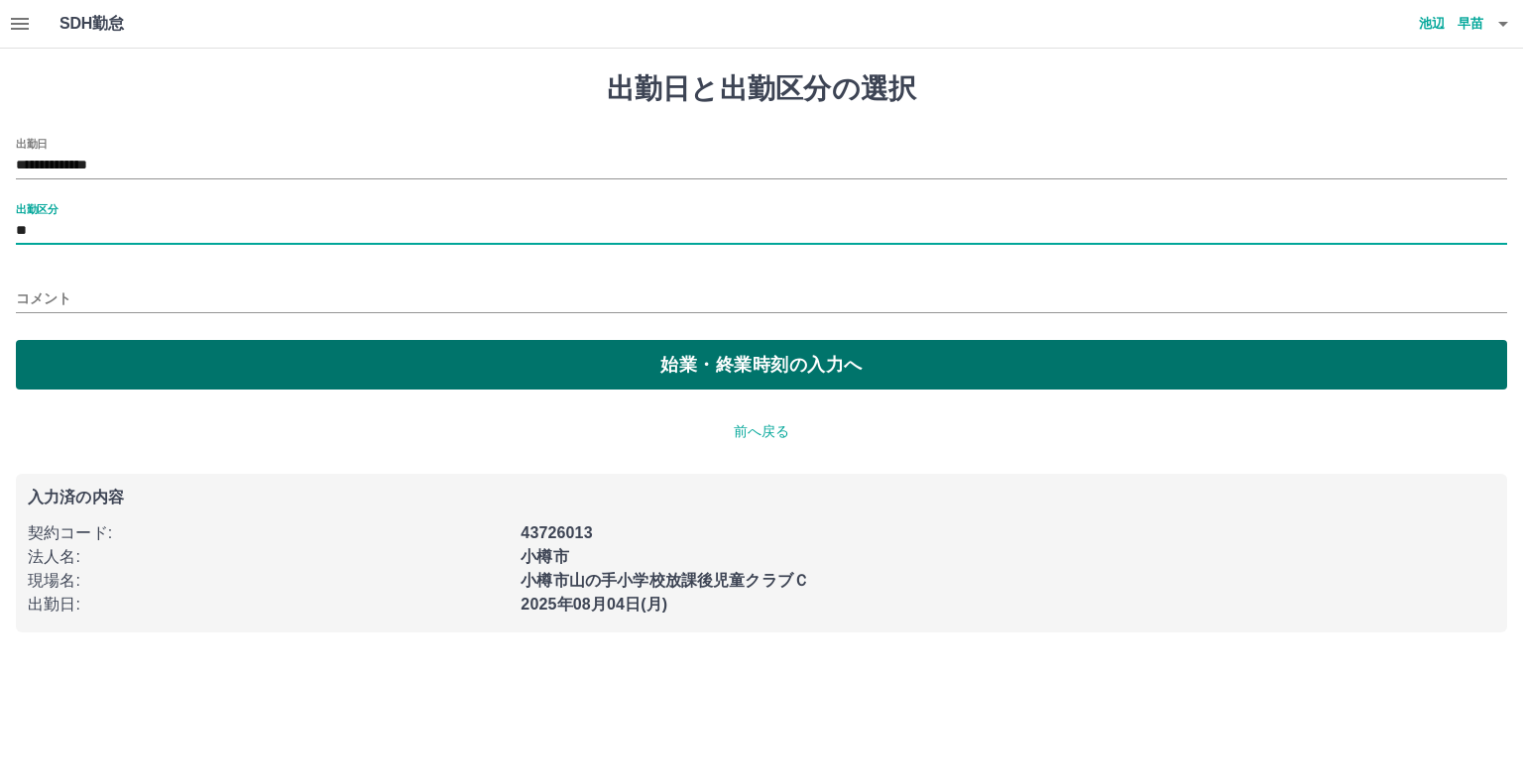 click on "始業・終業時刻の入力へ" at bounding box center [762, 365] 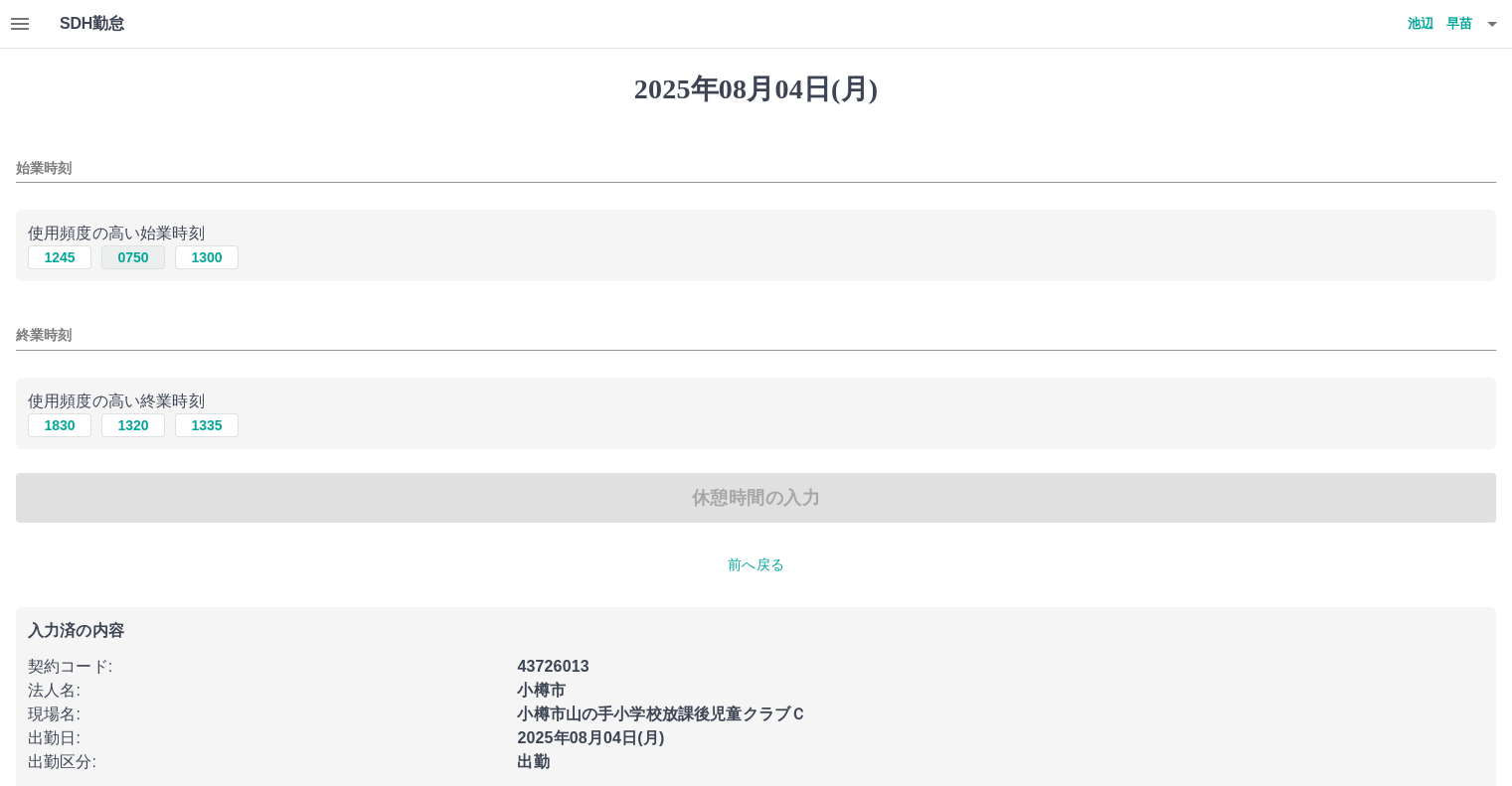 click on "0750" at bounding box center (133, 257) 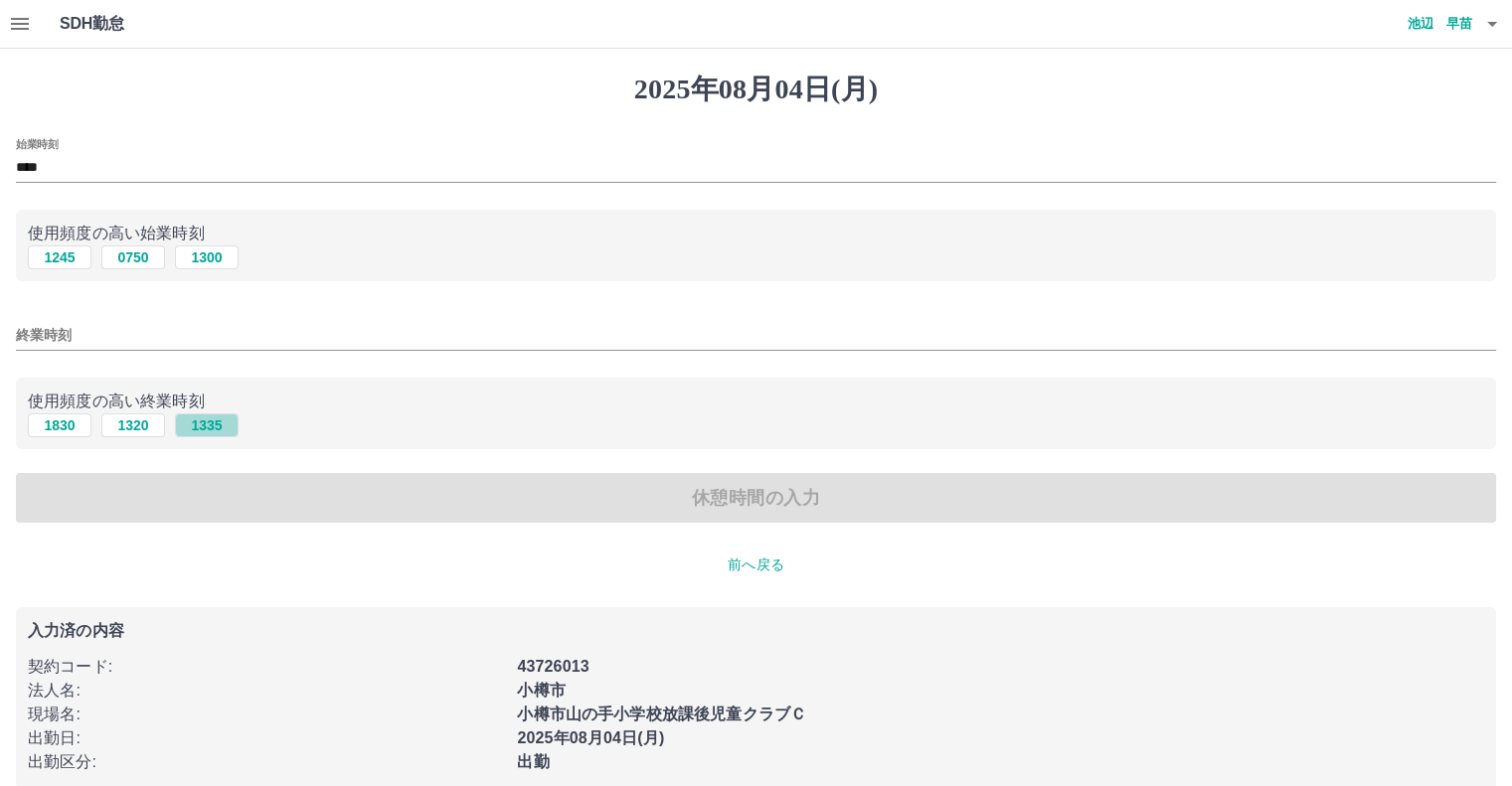 click on "1335" at bounding box center (207, 425) 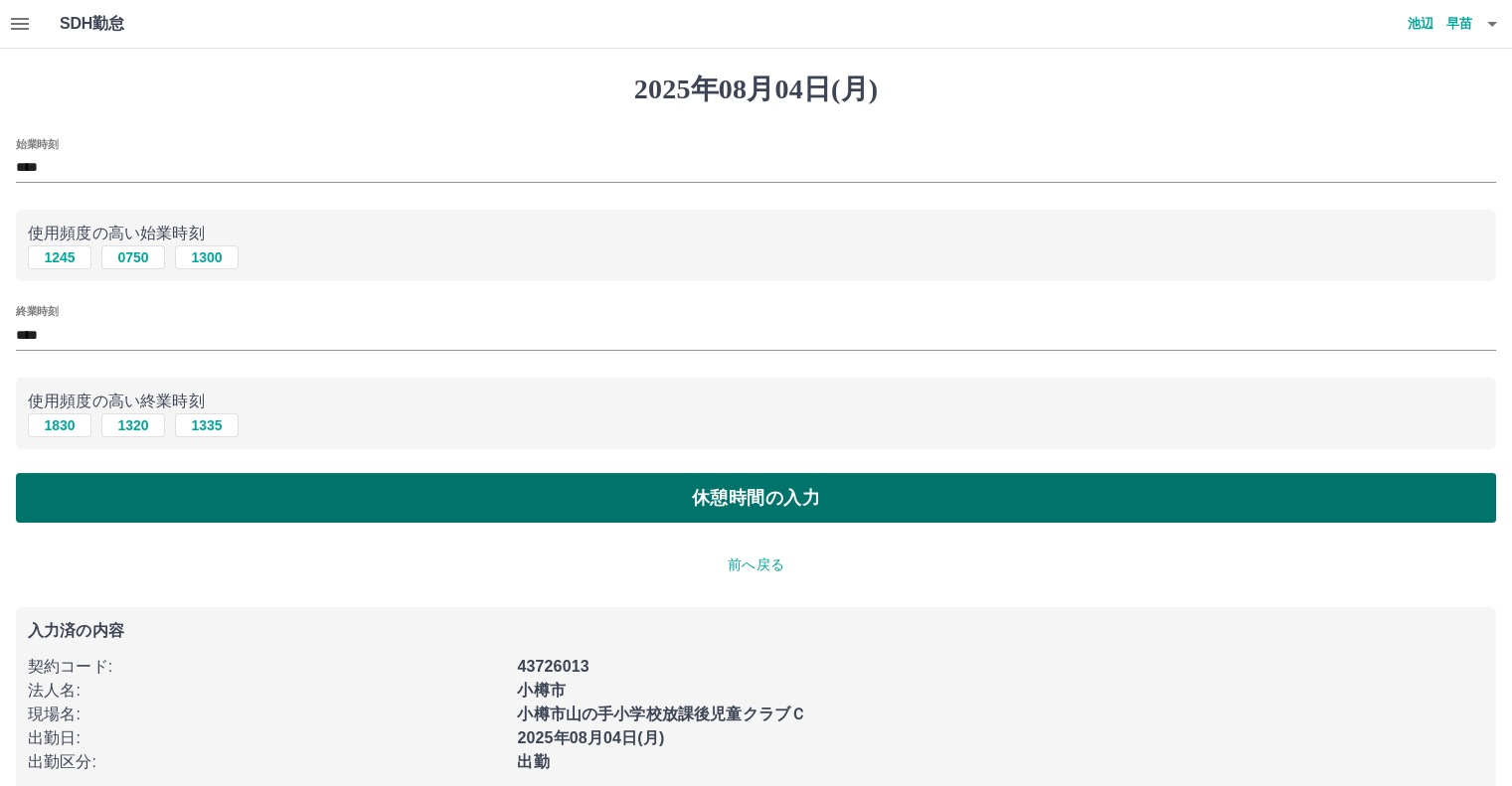 click on "休憩時間の入力" at bounding box center (756, 498) 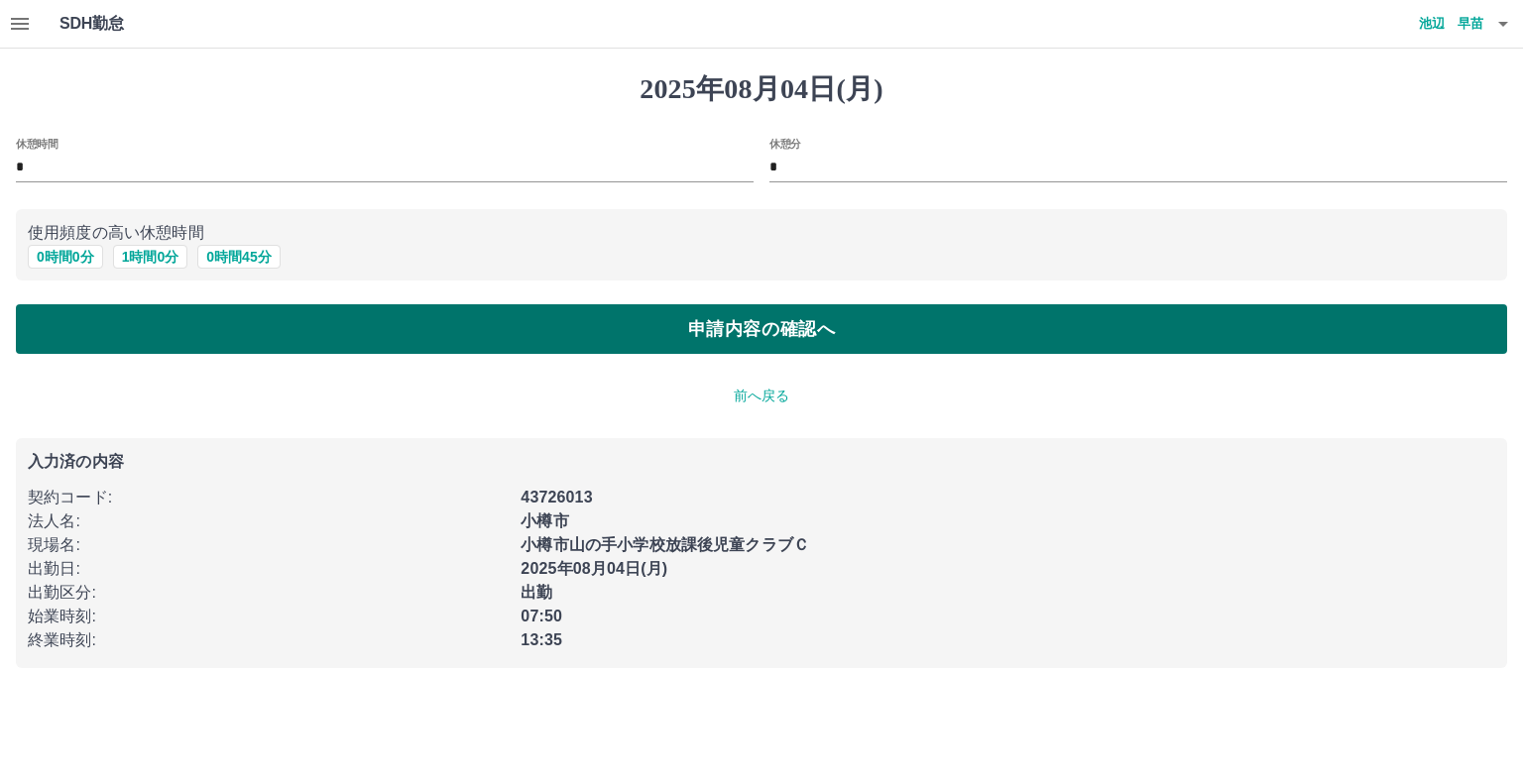 click on "申請内容の確認へ" at bounding box center (762, 329) 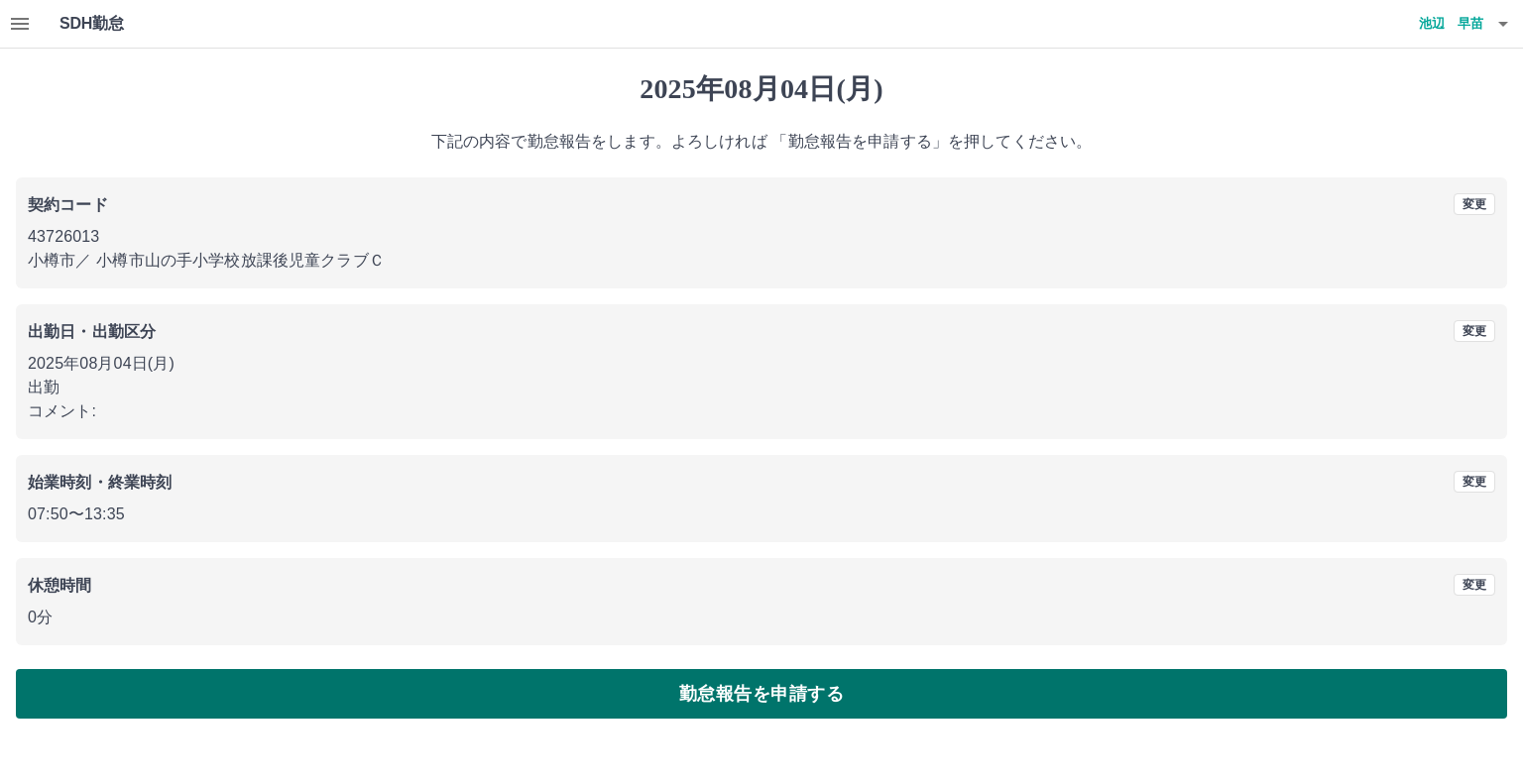 click on "勤怠報告を申請する" at bounding box center [762, 694] 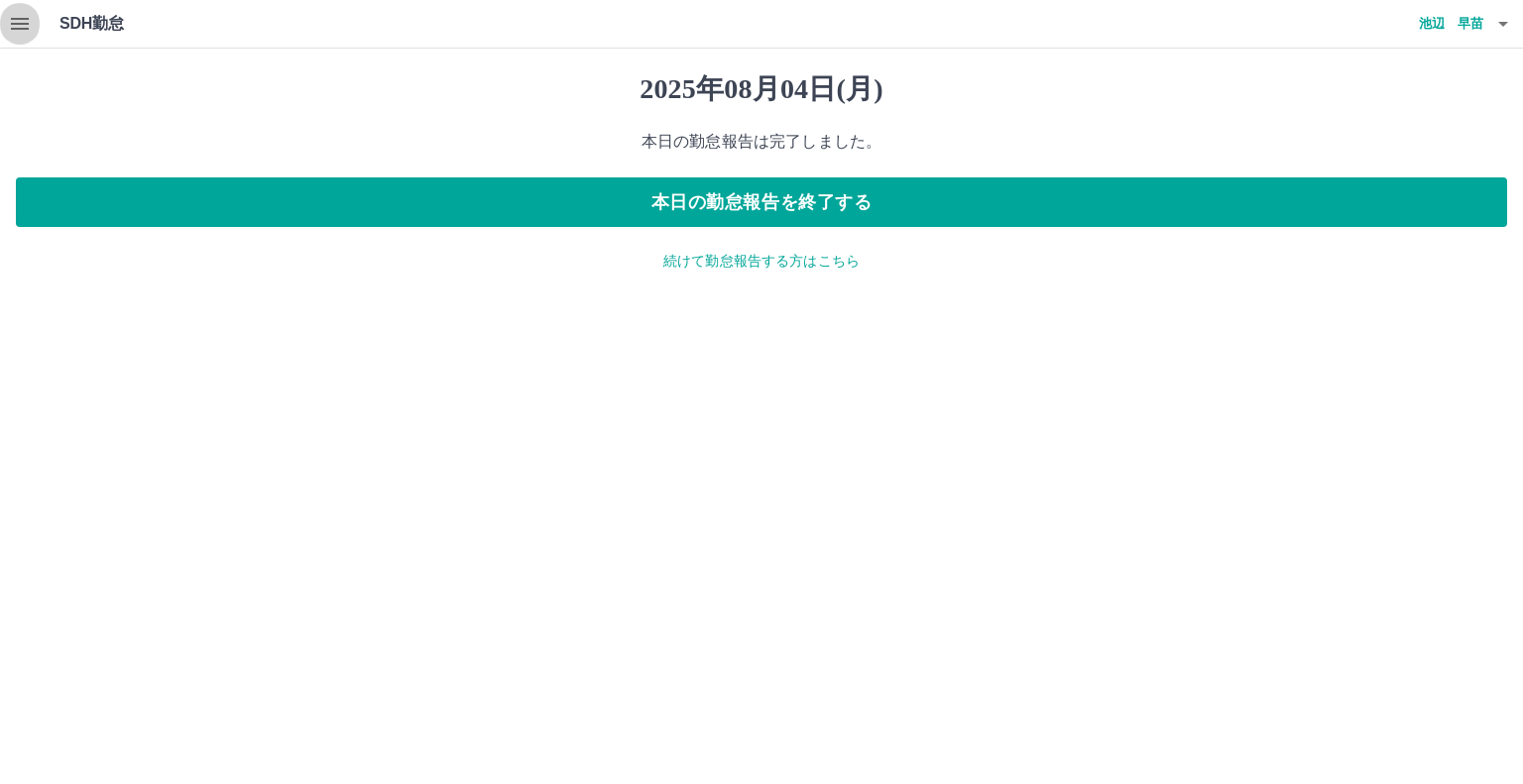 click 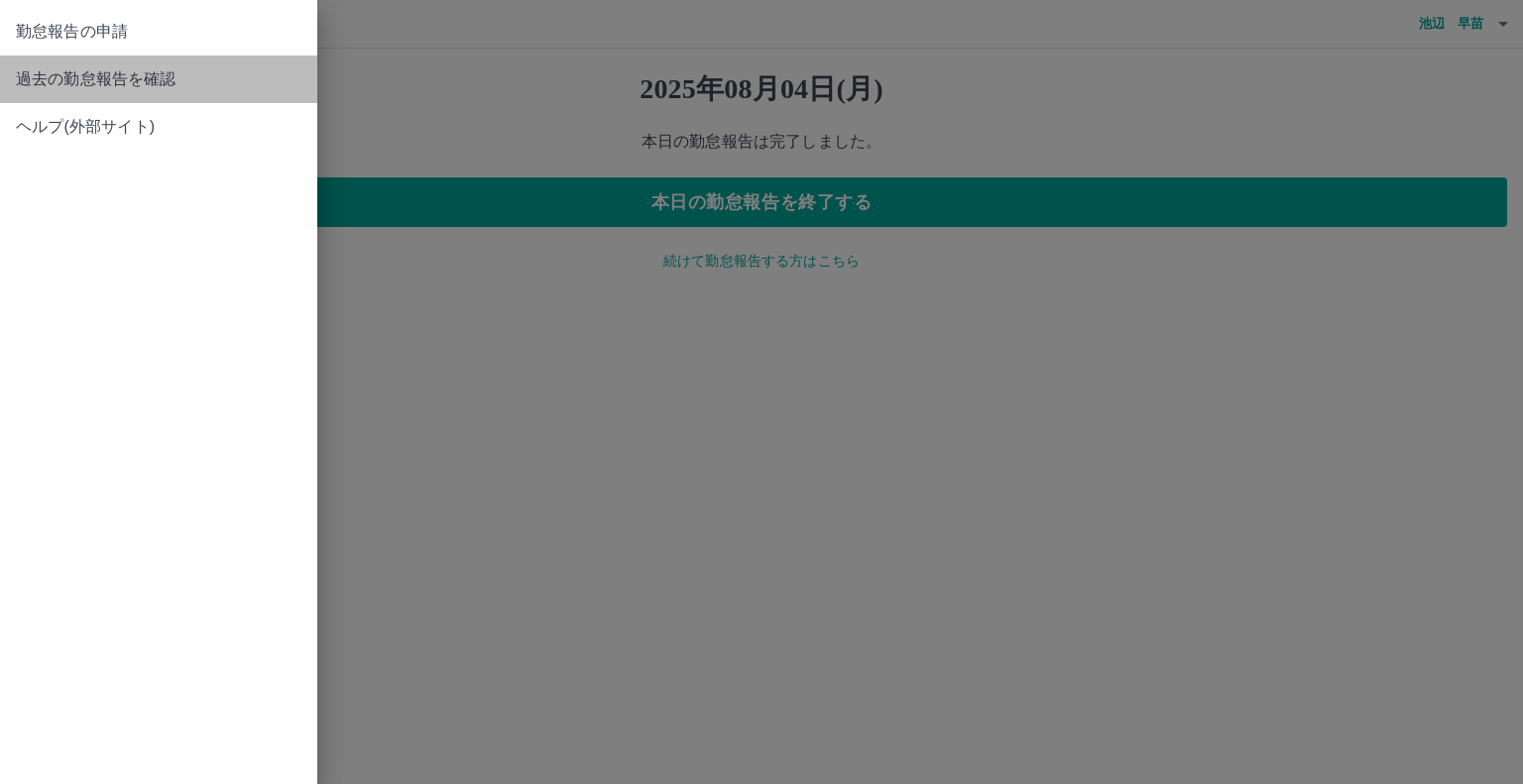 click on "過去の勤怠報告を確認" at bounding box center [159, 79] 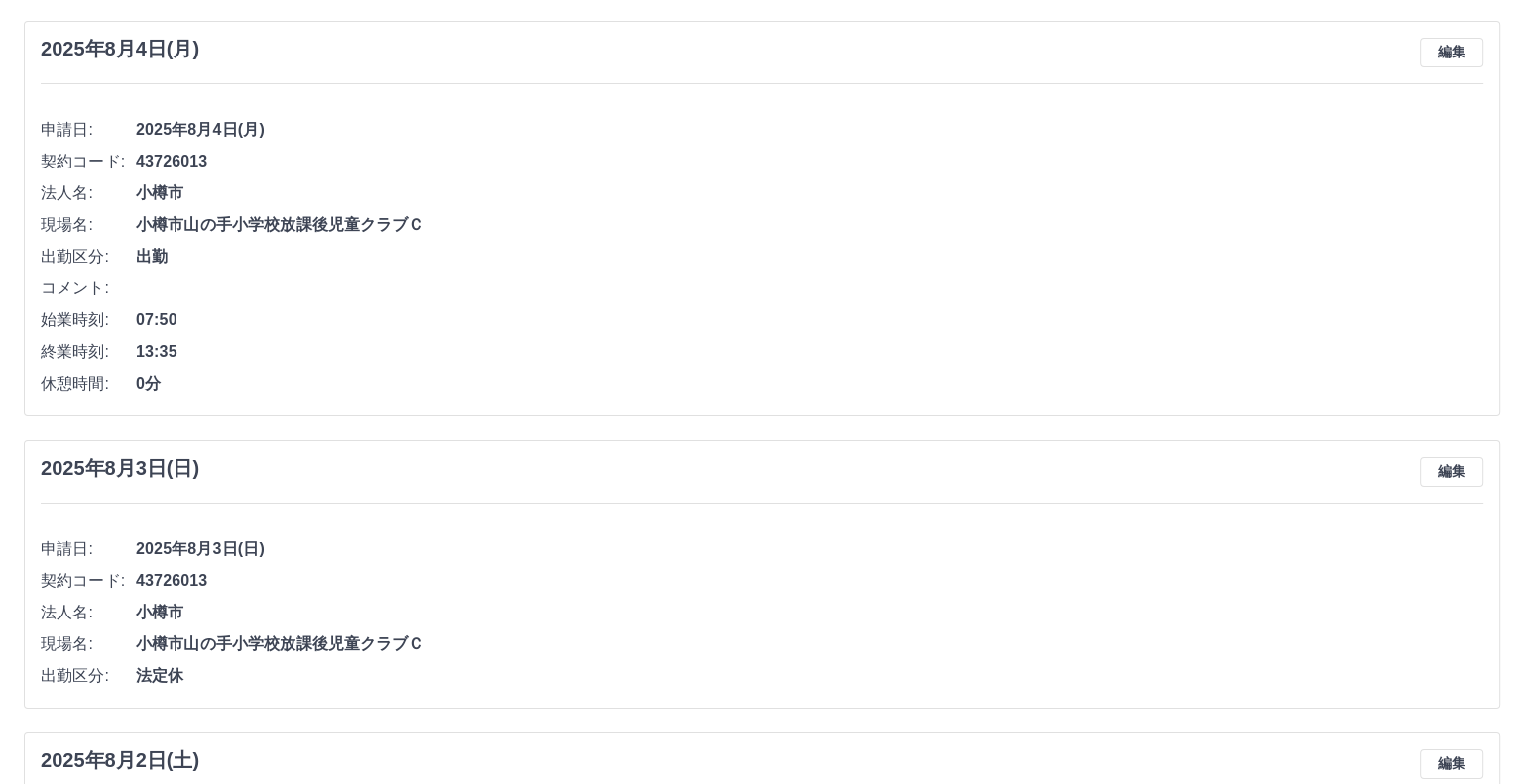 scroll, scrollTop: 0, scrollLeft: 0, axis: both 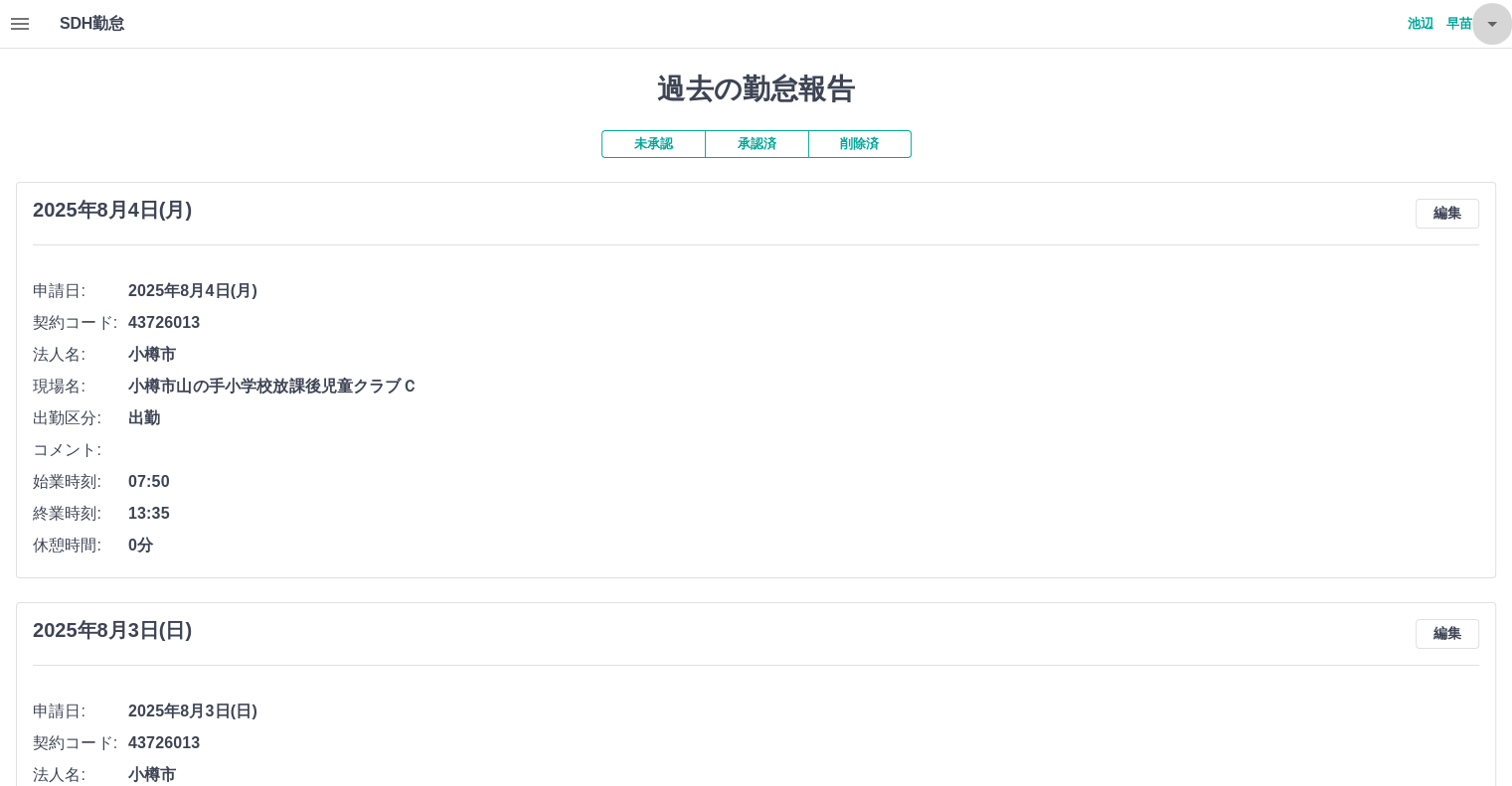 click 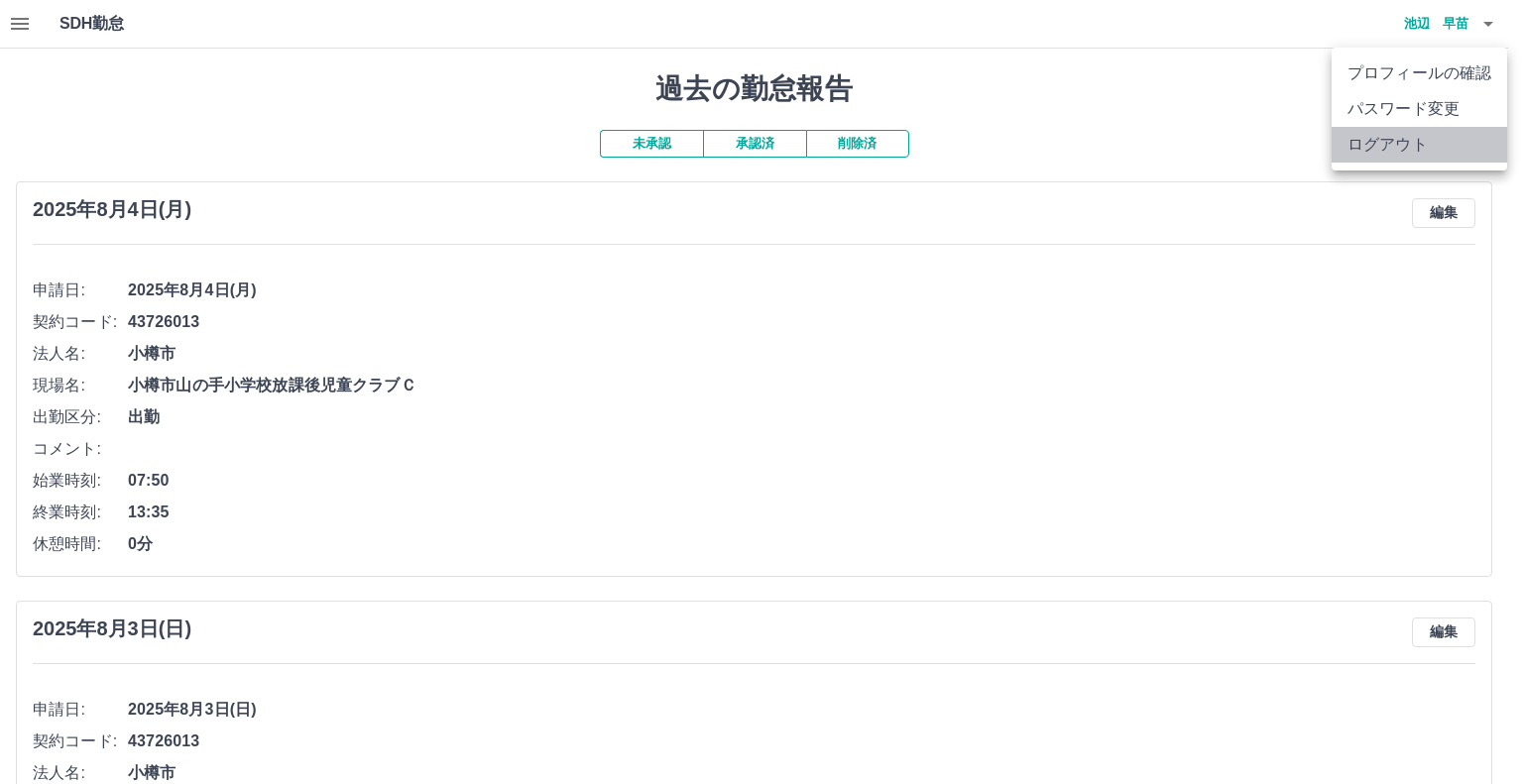 click on "ログアウト" at bounding box center (1419, 145) 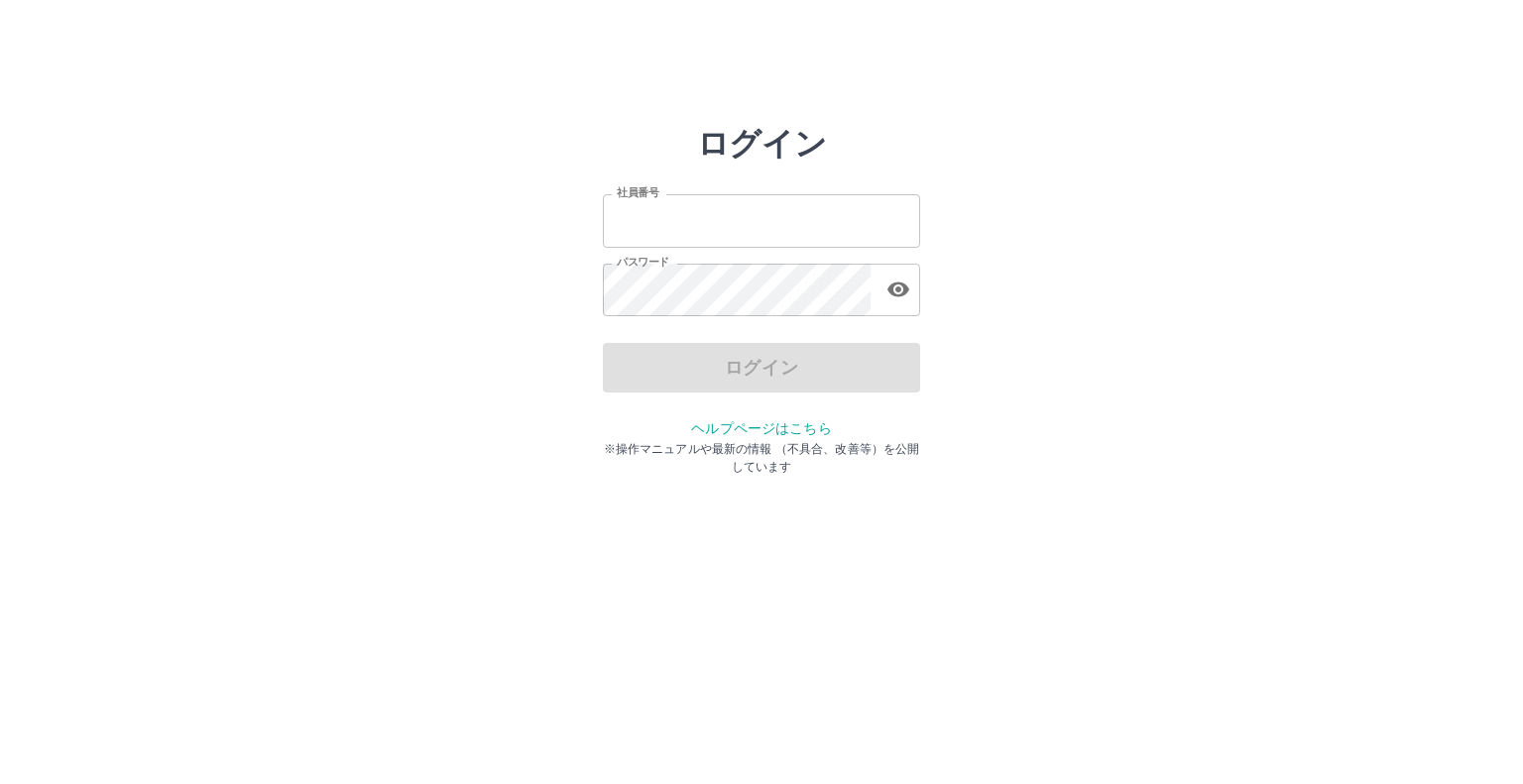 scroll, scrollTop: 0, scrollLeft: 0, axis: both 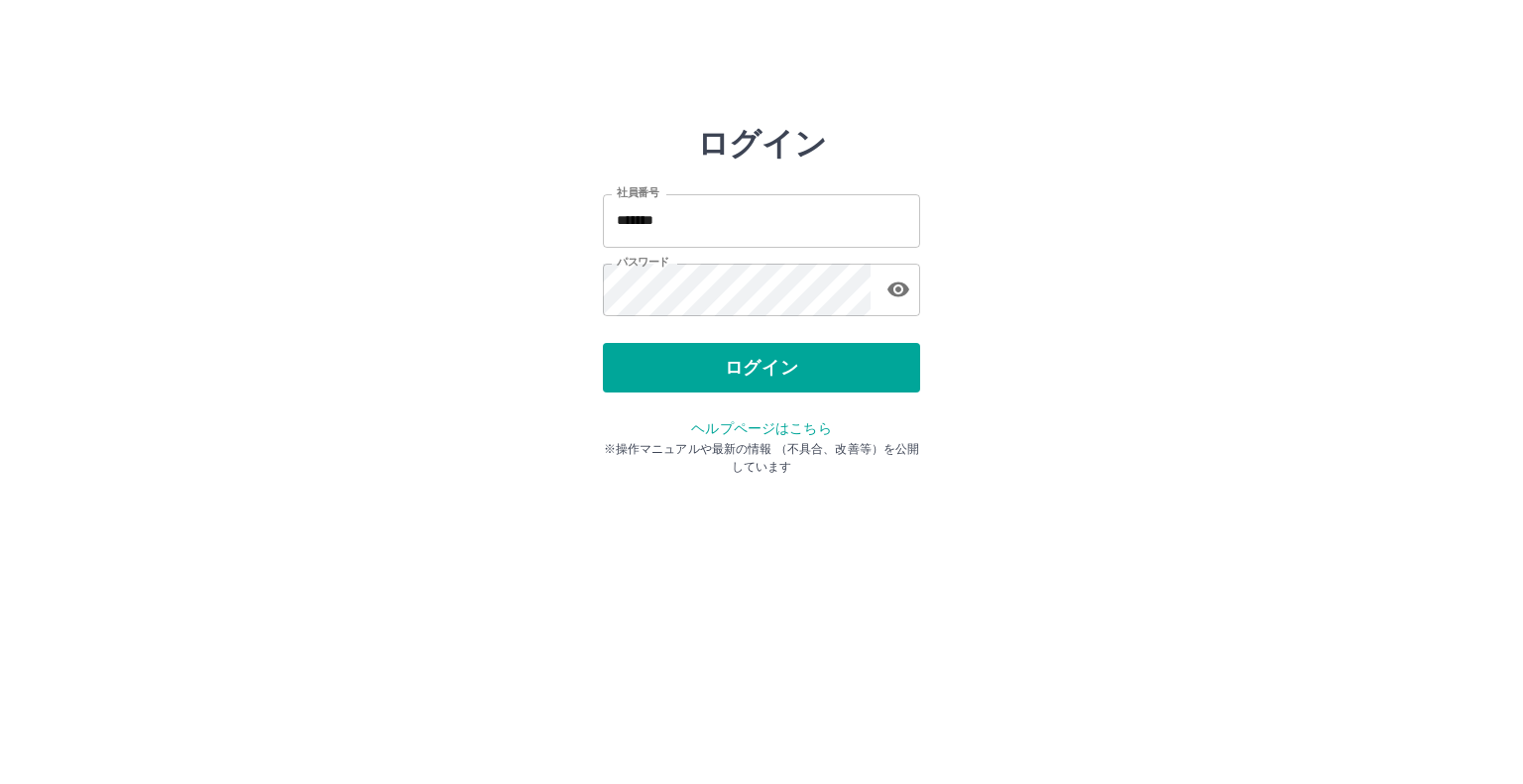 click on "*******" at bounding box center (762, 220) 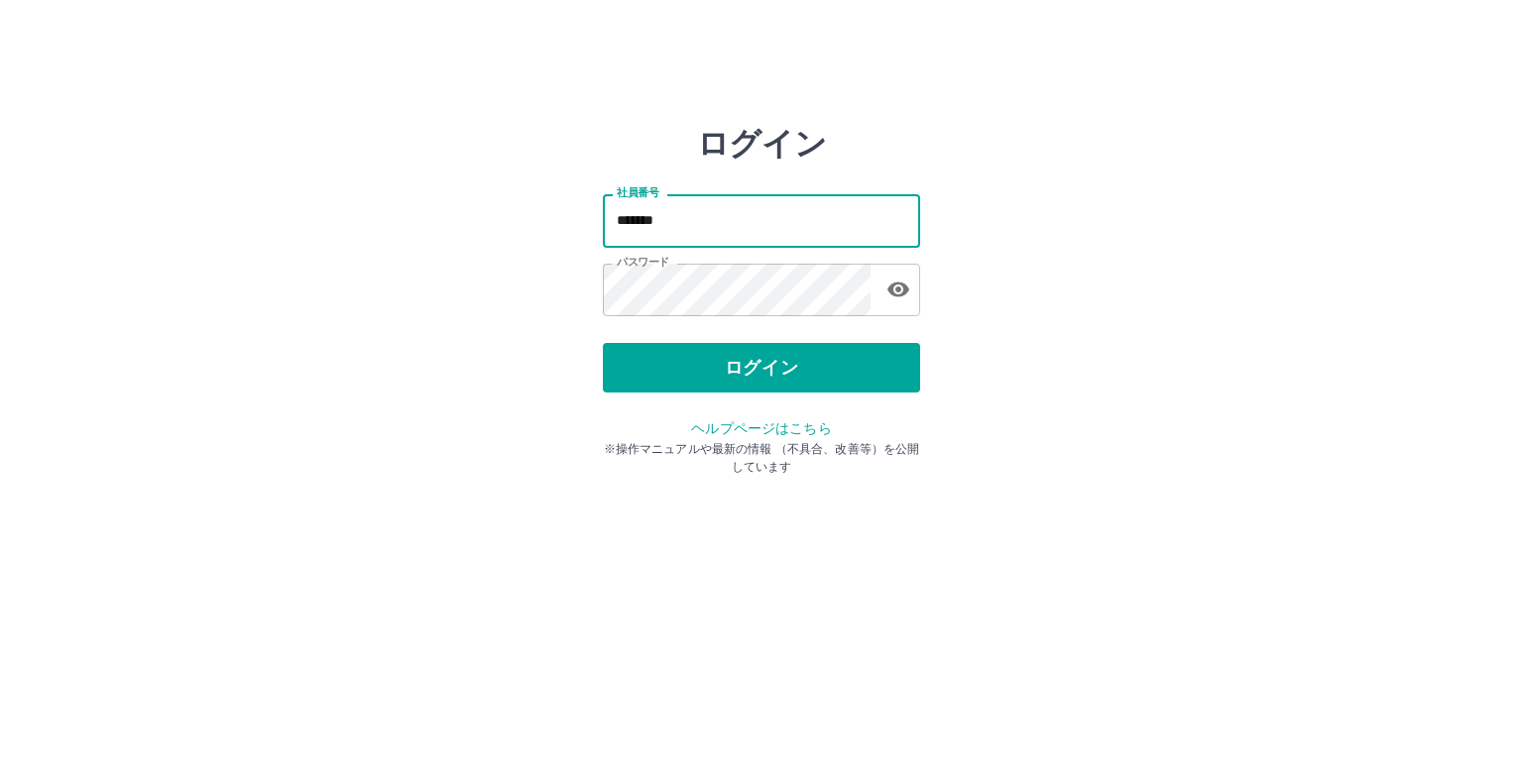 type on "*******" 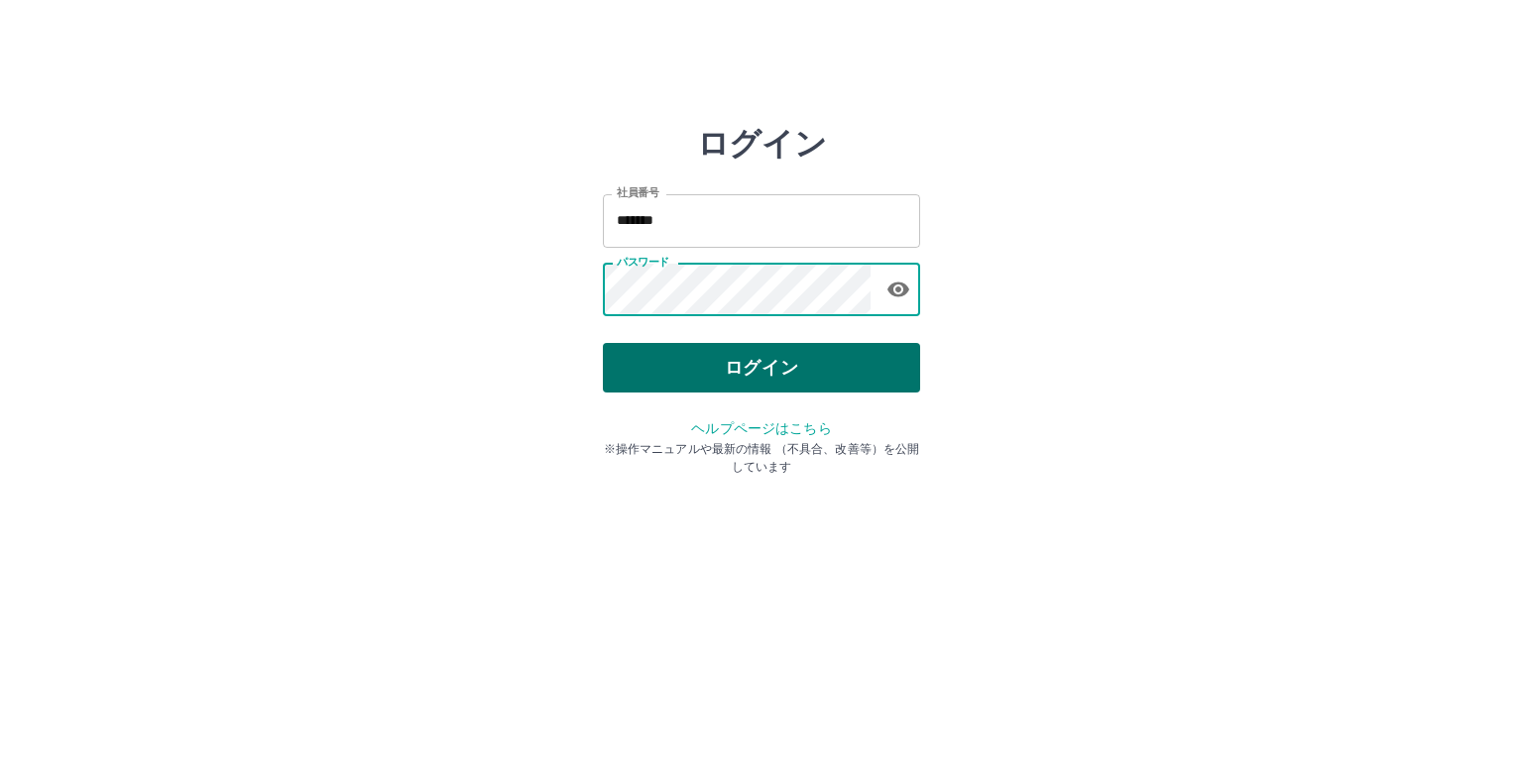 click on "ログイン" at bounding box center [762, 368] 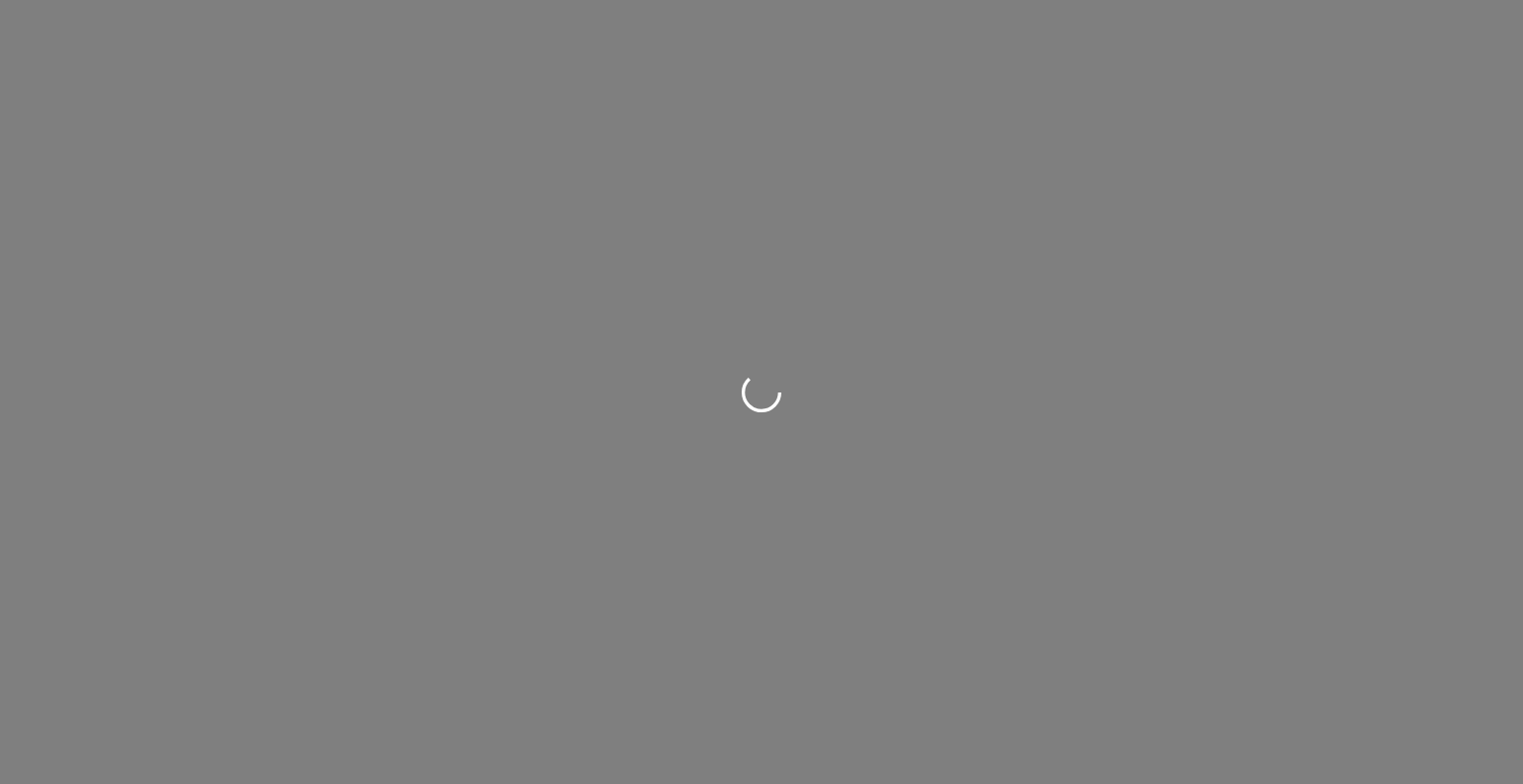 scroll, scrollTop: 0, scrollLeft: 0, axis: both 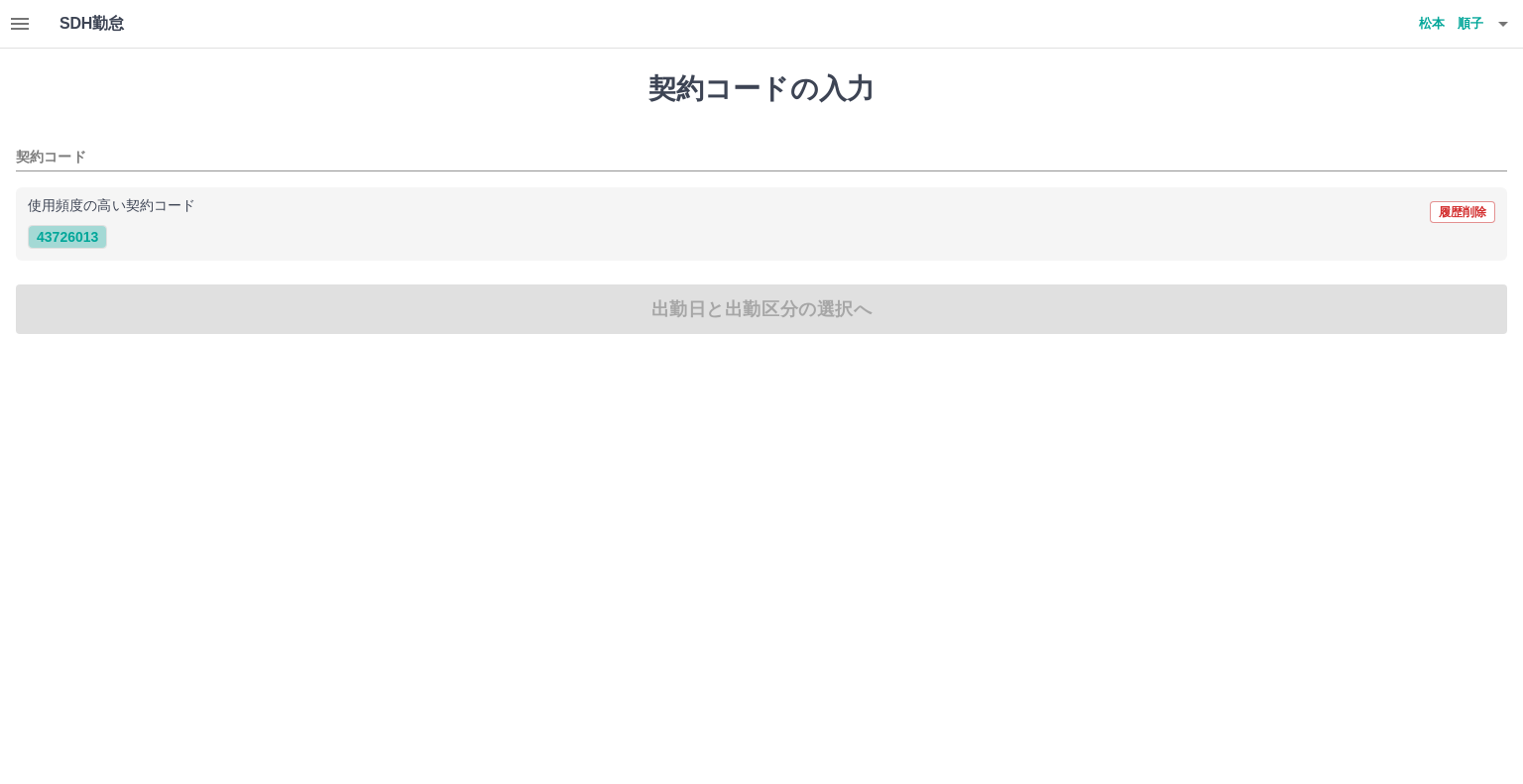 click on "43726013" at bounding box center [67, 237] 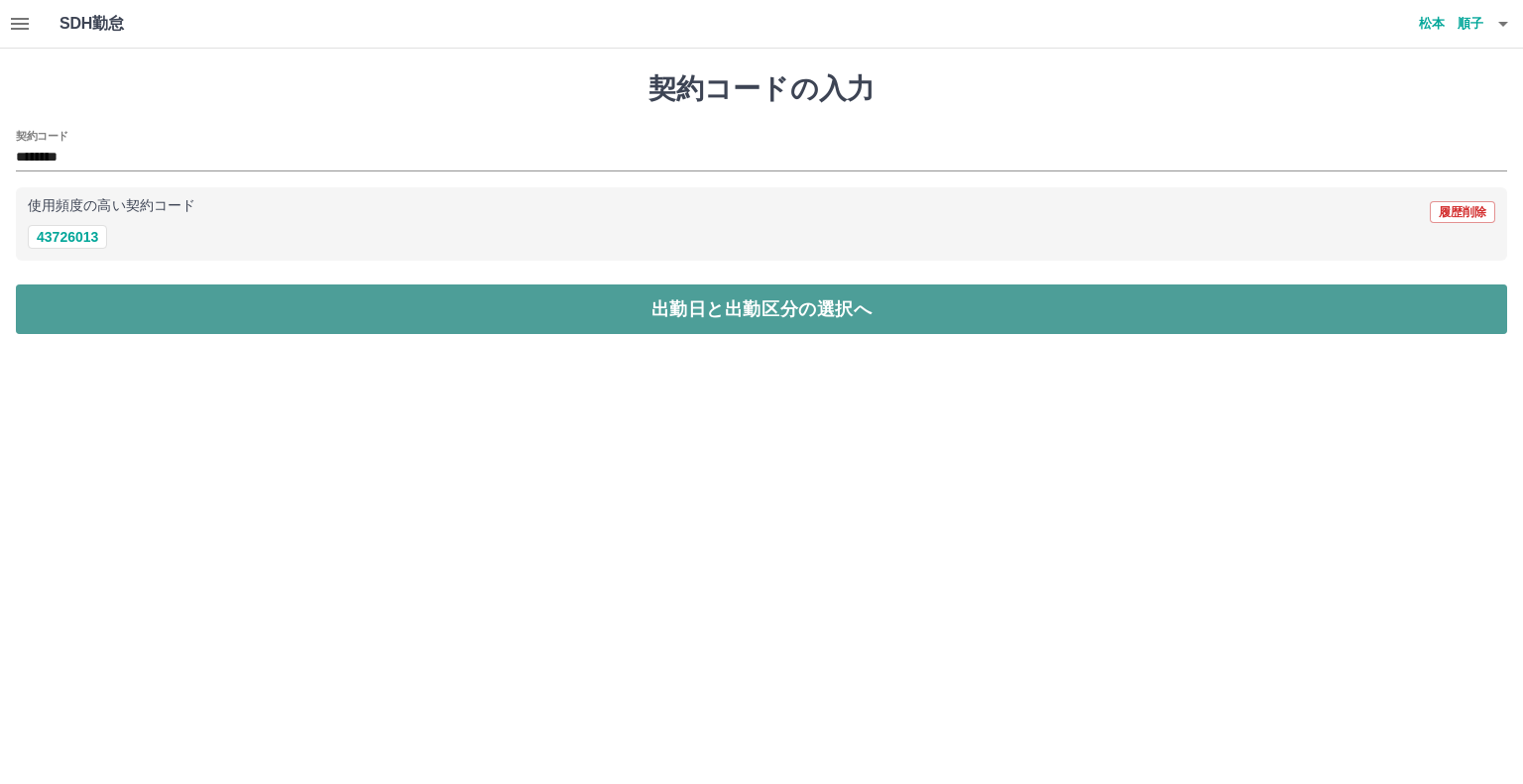 click on "出勤日と出勤区分の選択へ" at bounding box center (762, 309) 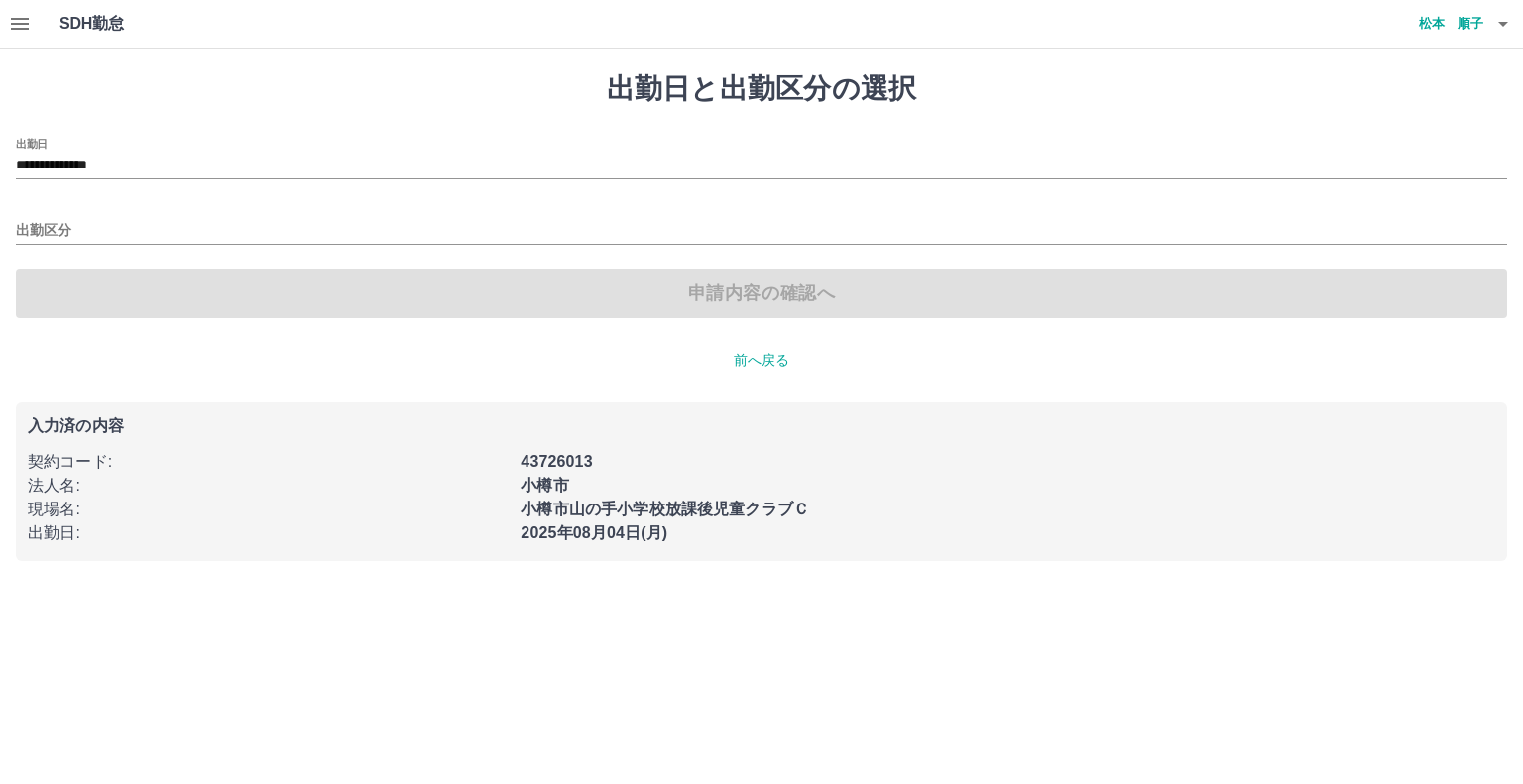 click on "出勤区分" at bounding box center (762, 224) 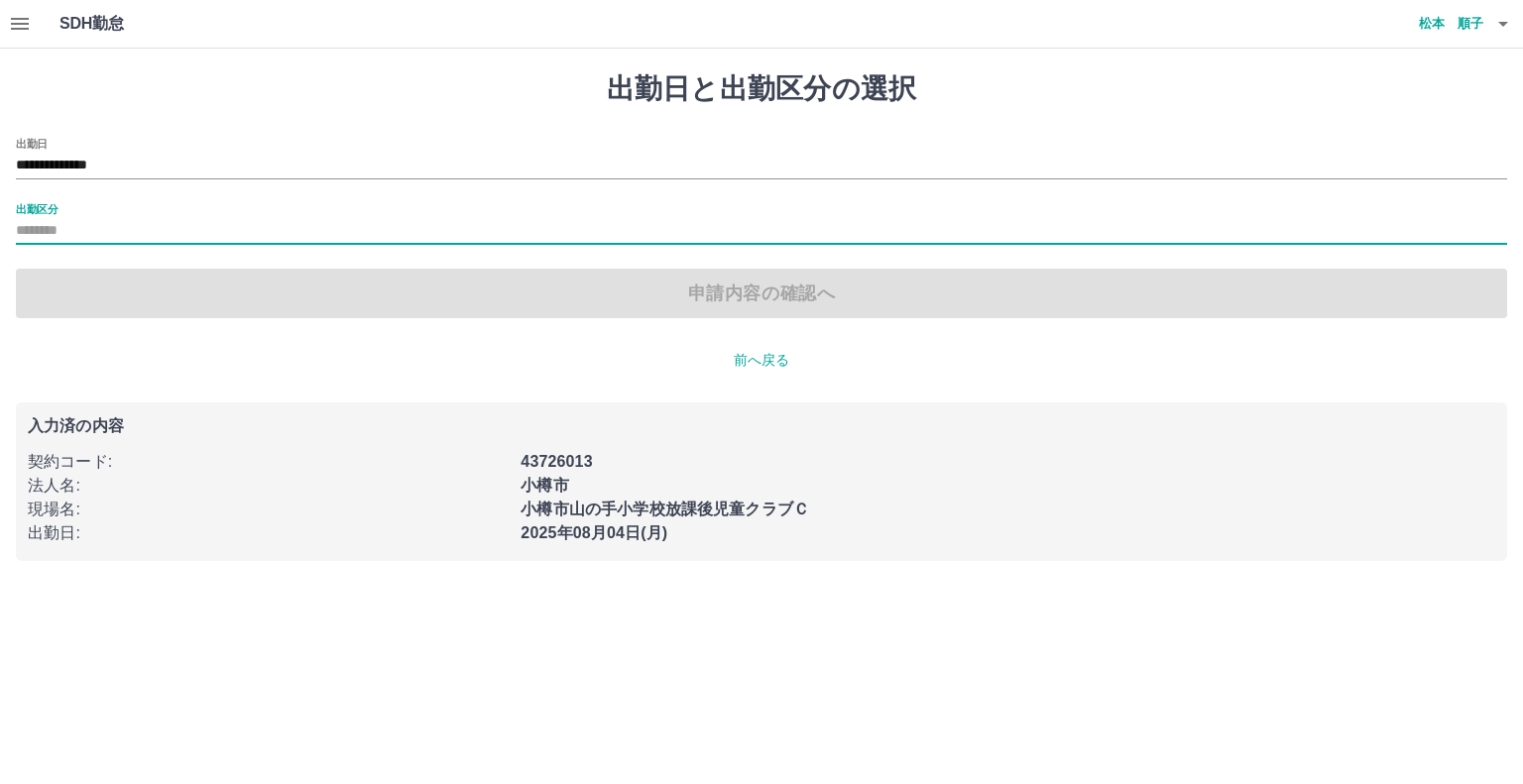 click on "出勤区分" at bounding box center (762, 224) 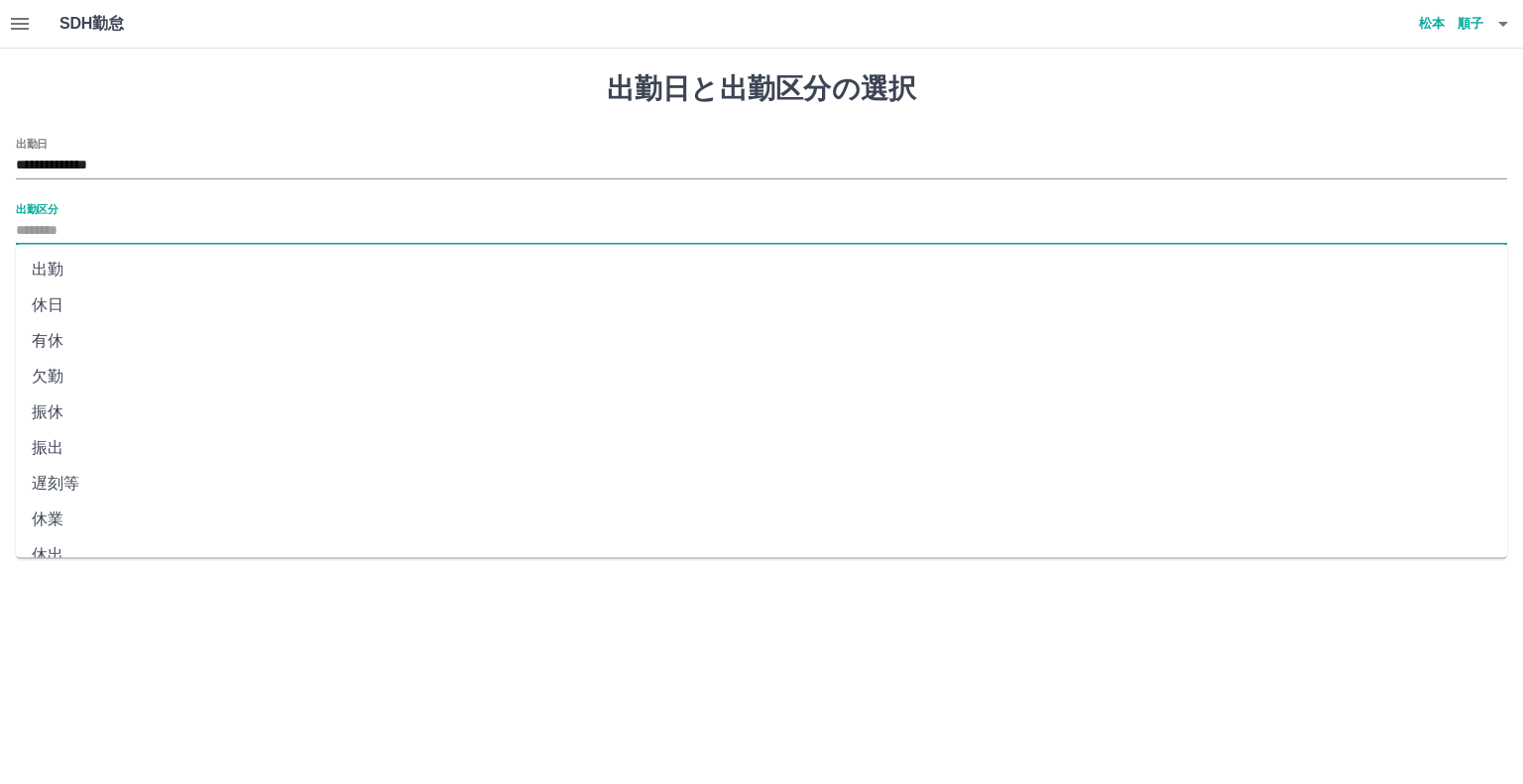 click on "出勤区分" at bounding box center (762, 231) 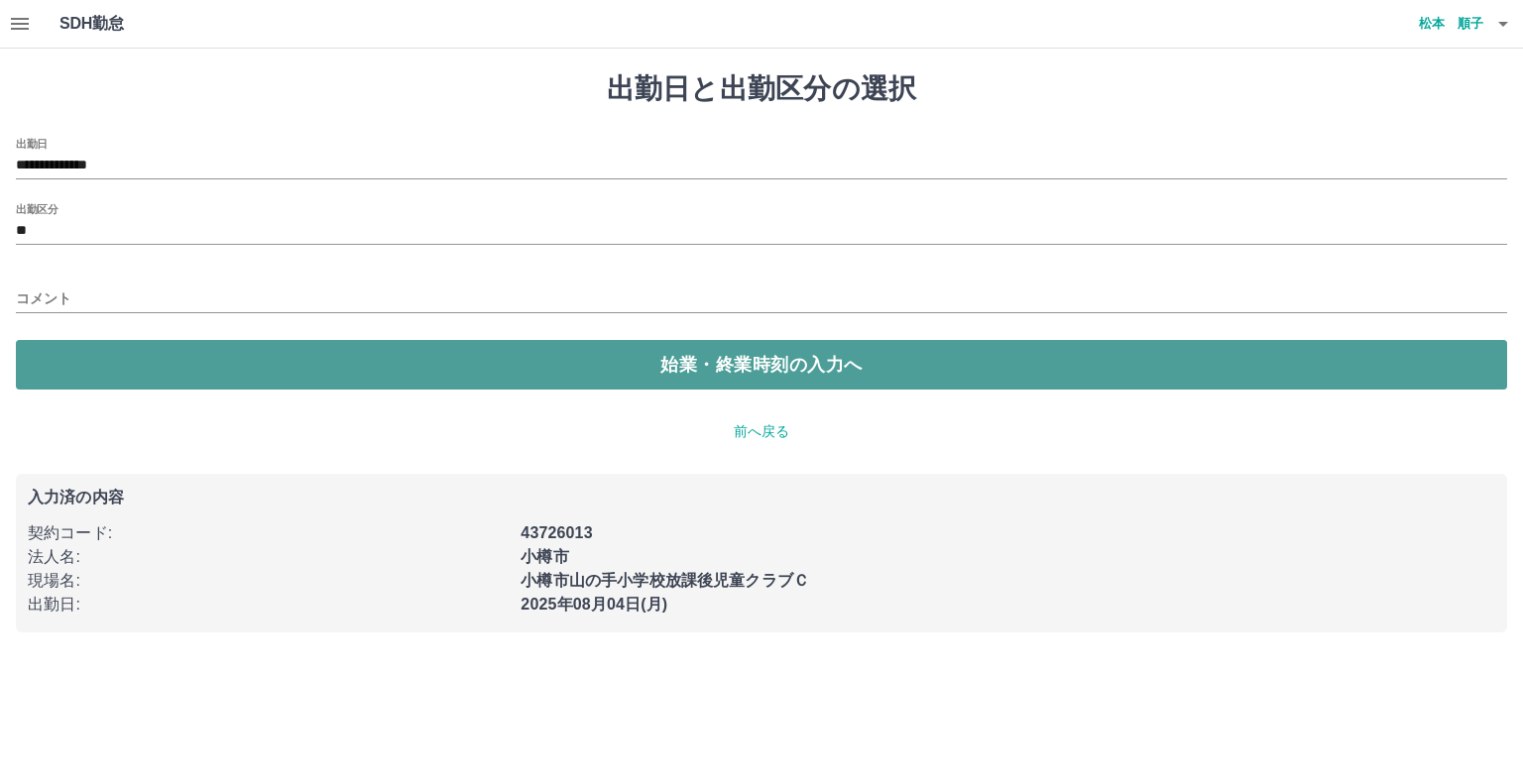 click on "始業・終業時刻の入力へ" at bounding box center (762, 365) 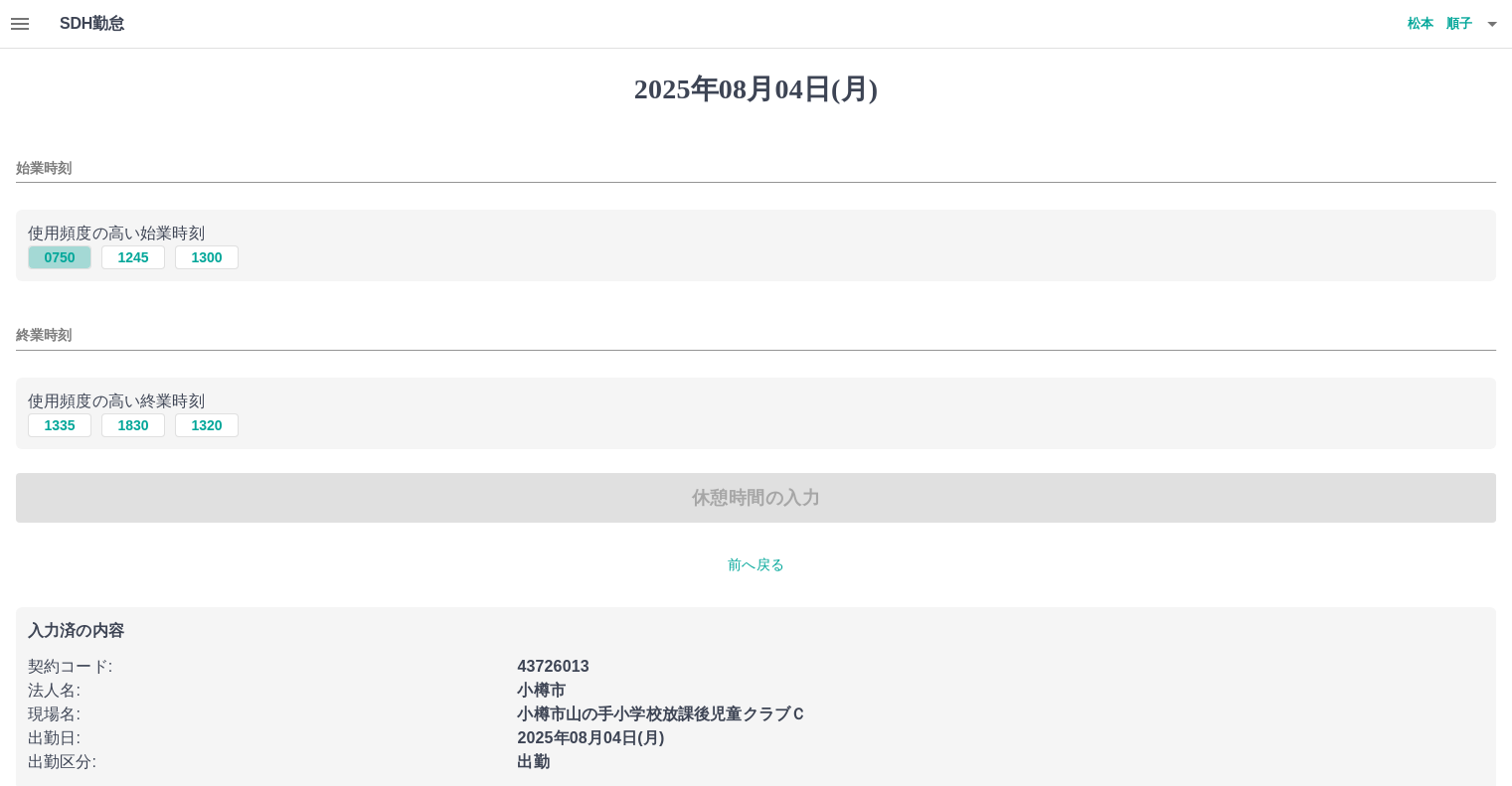 click on "0750" at bounding box center [60, 257] 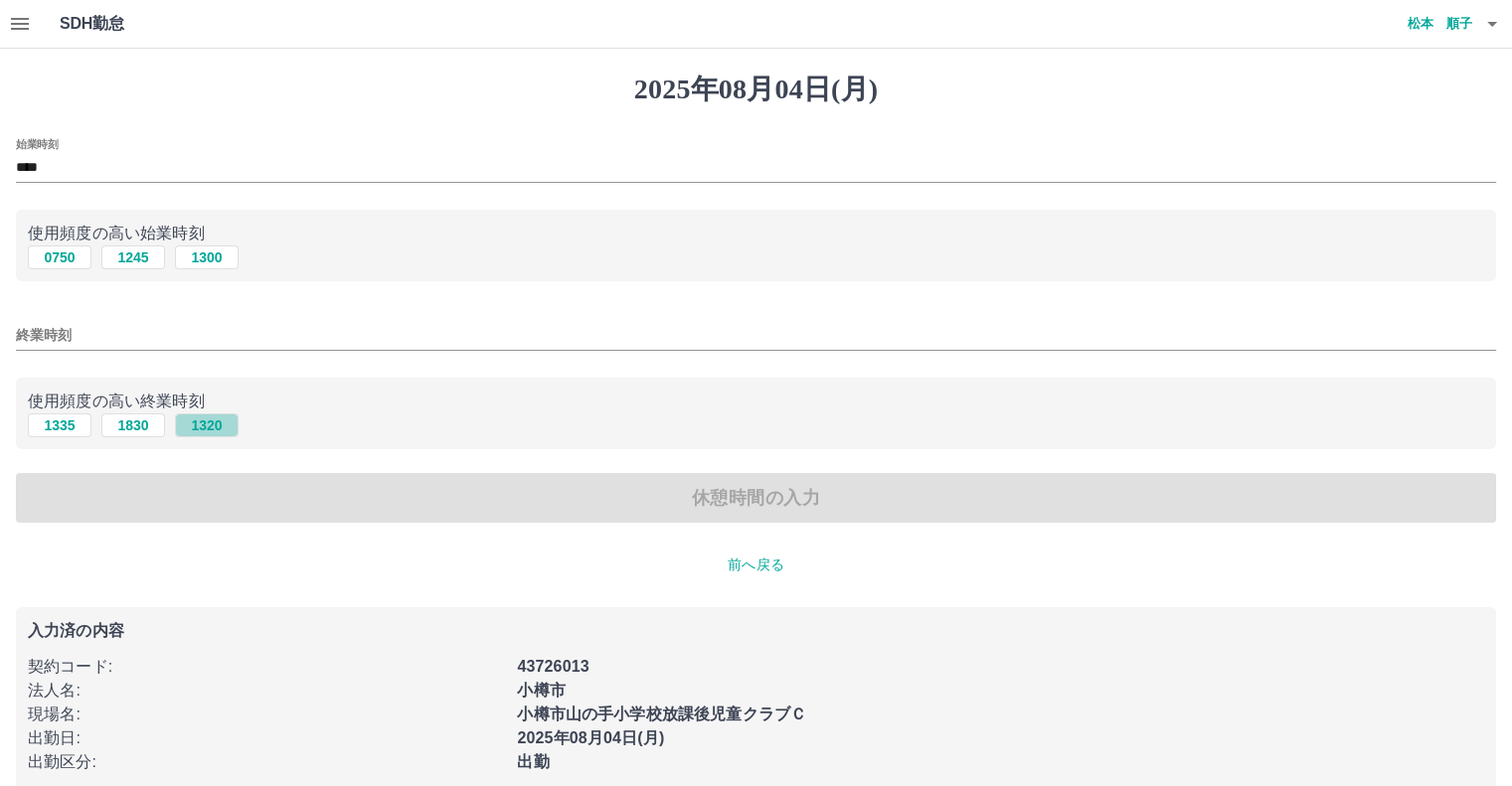 click on "1320" at bounding box center [207, 425] 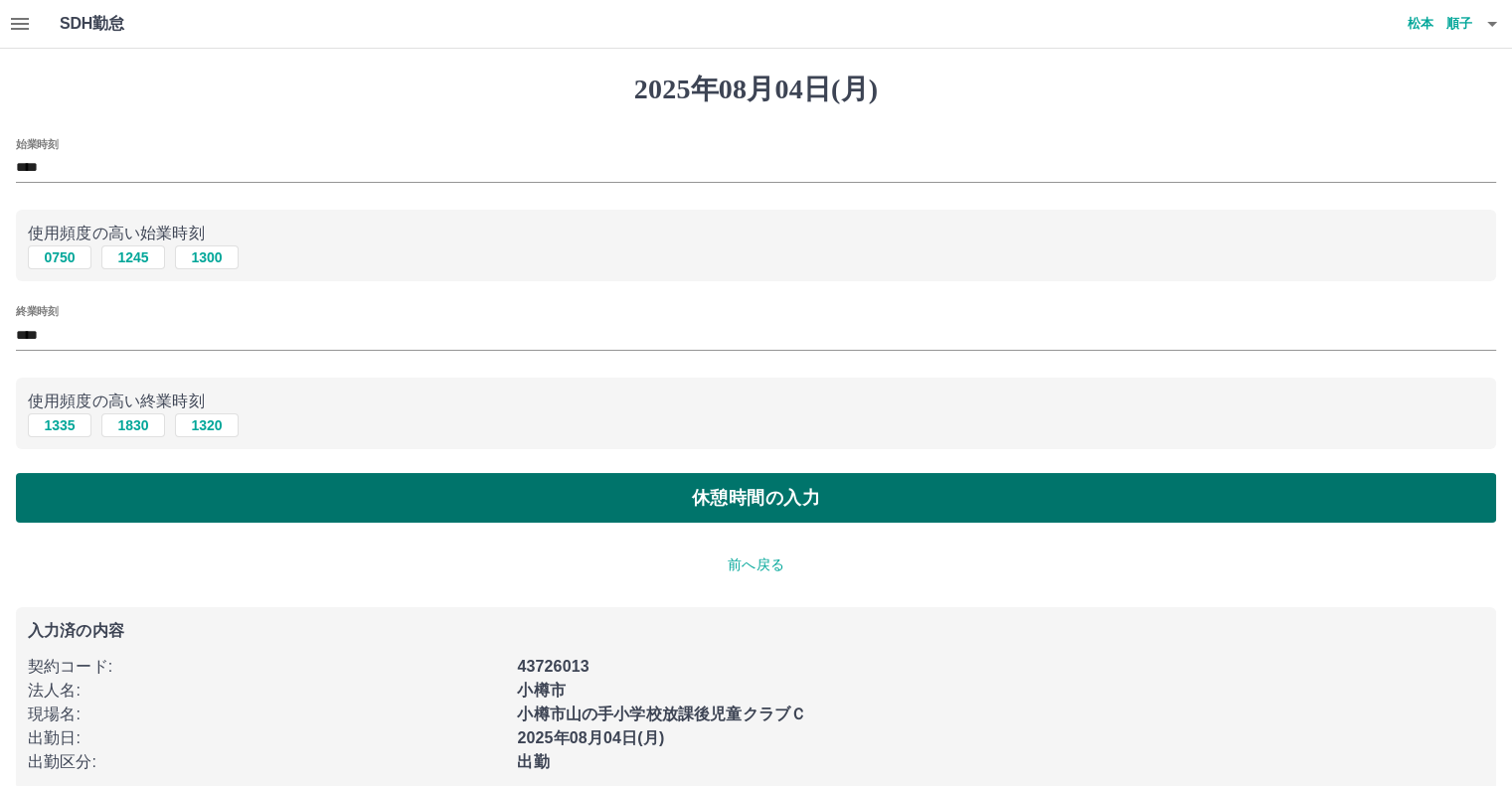 click on "休憩時間の入力" at bounding box center [756, 498] 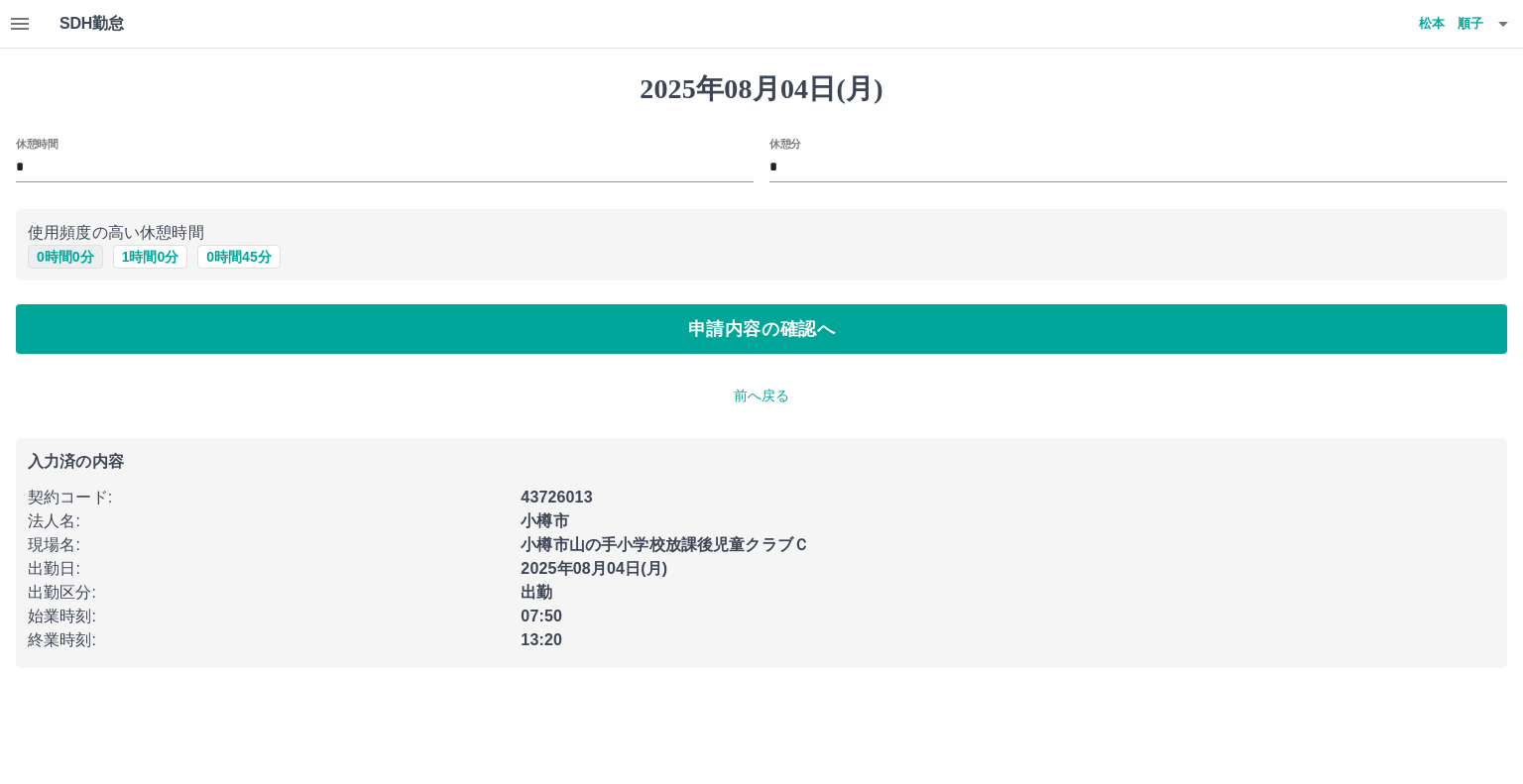 click on "0 時間 0 分" at bounding box center (65, 257) 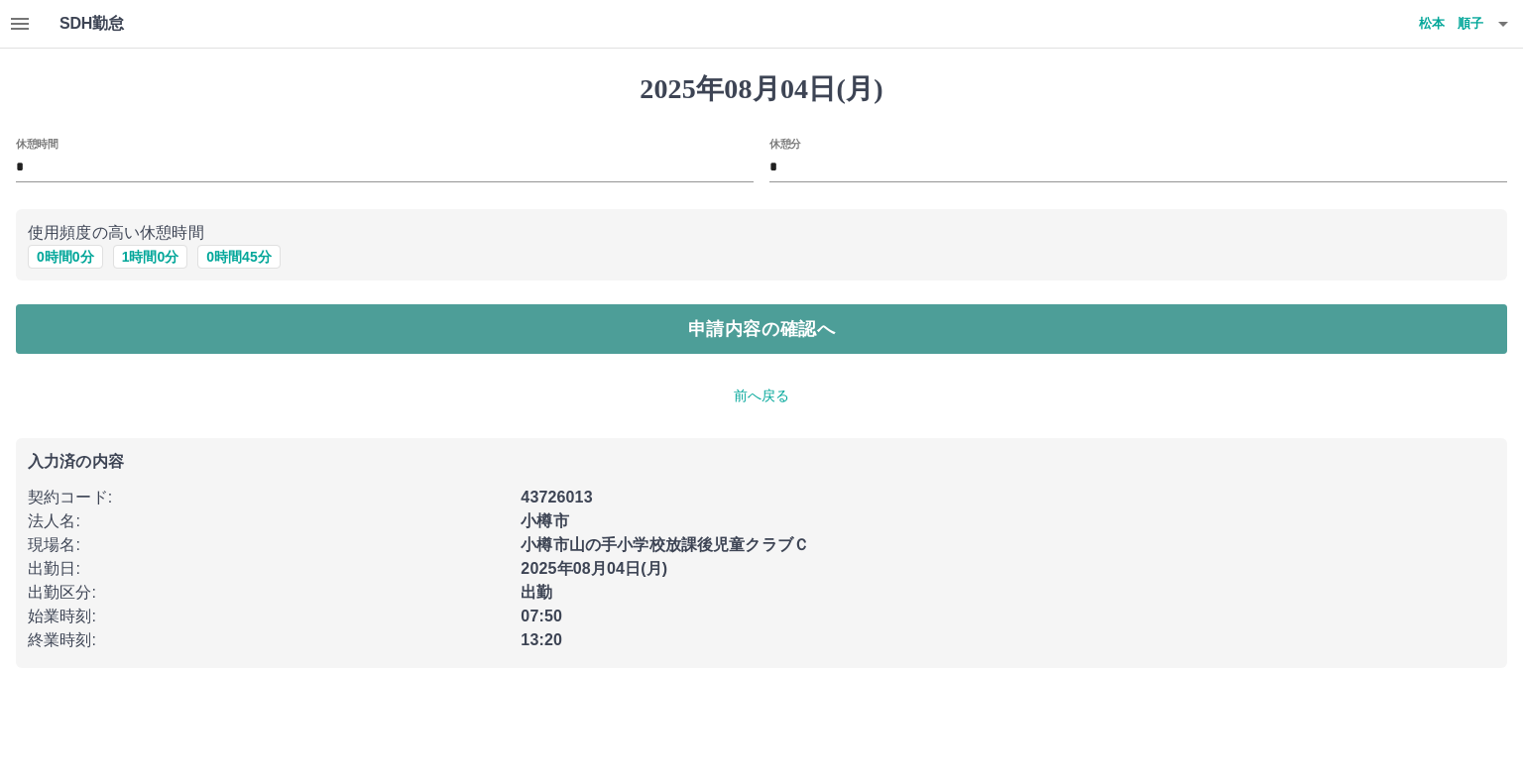 click on "申請内容の確認へ" at bounding box center (762, 329) 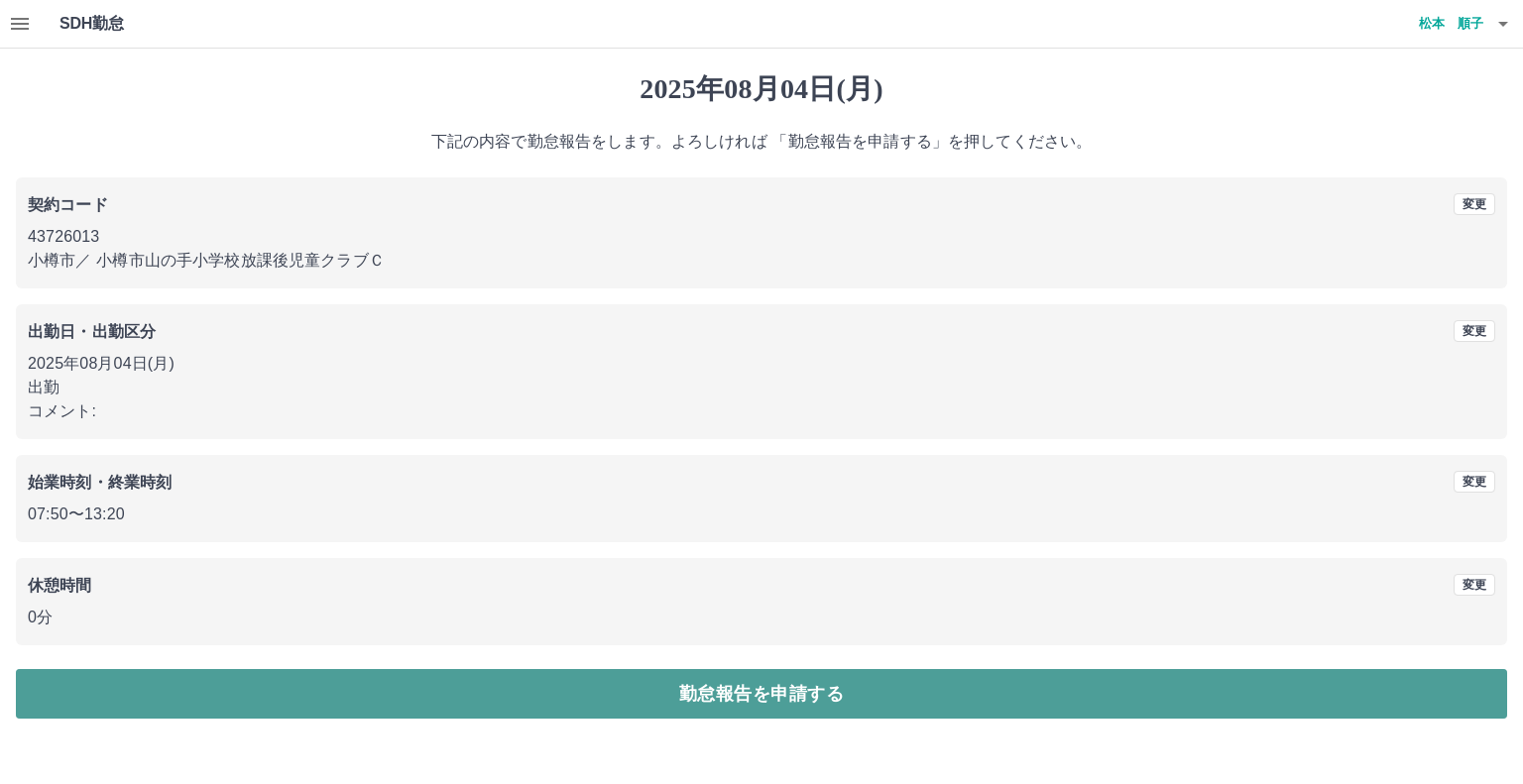 click on "勤怠報告を申請する" at bounding box center [762, 694] 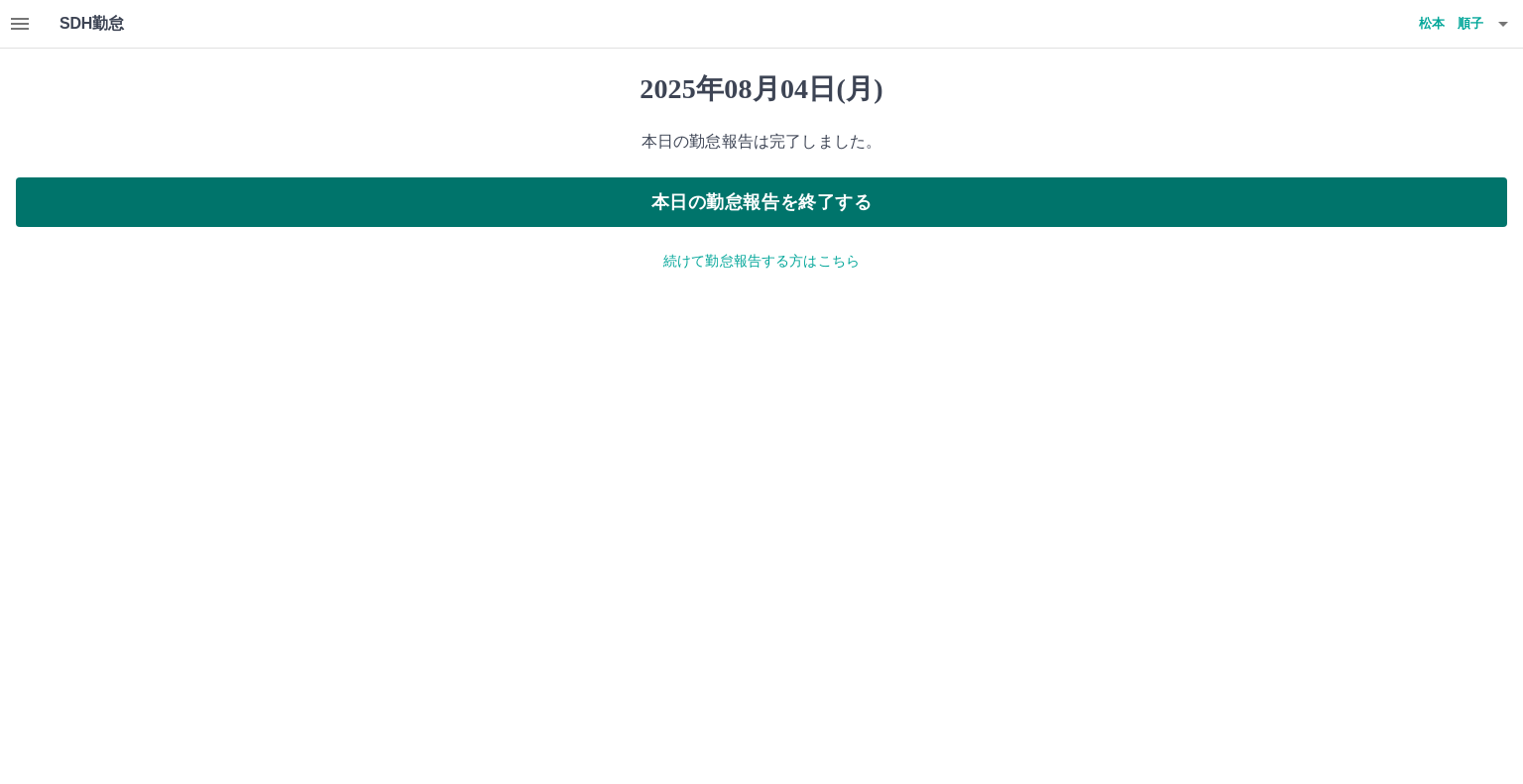 click on "本日の勤怠報告を終了する" at bounding box center [762, 202] 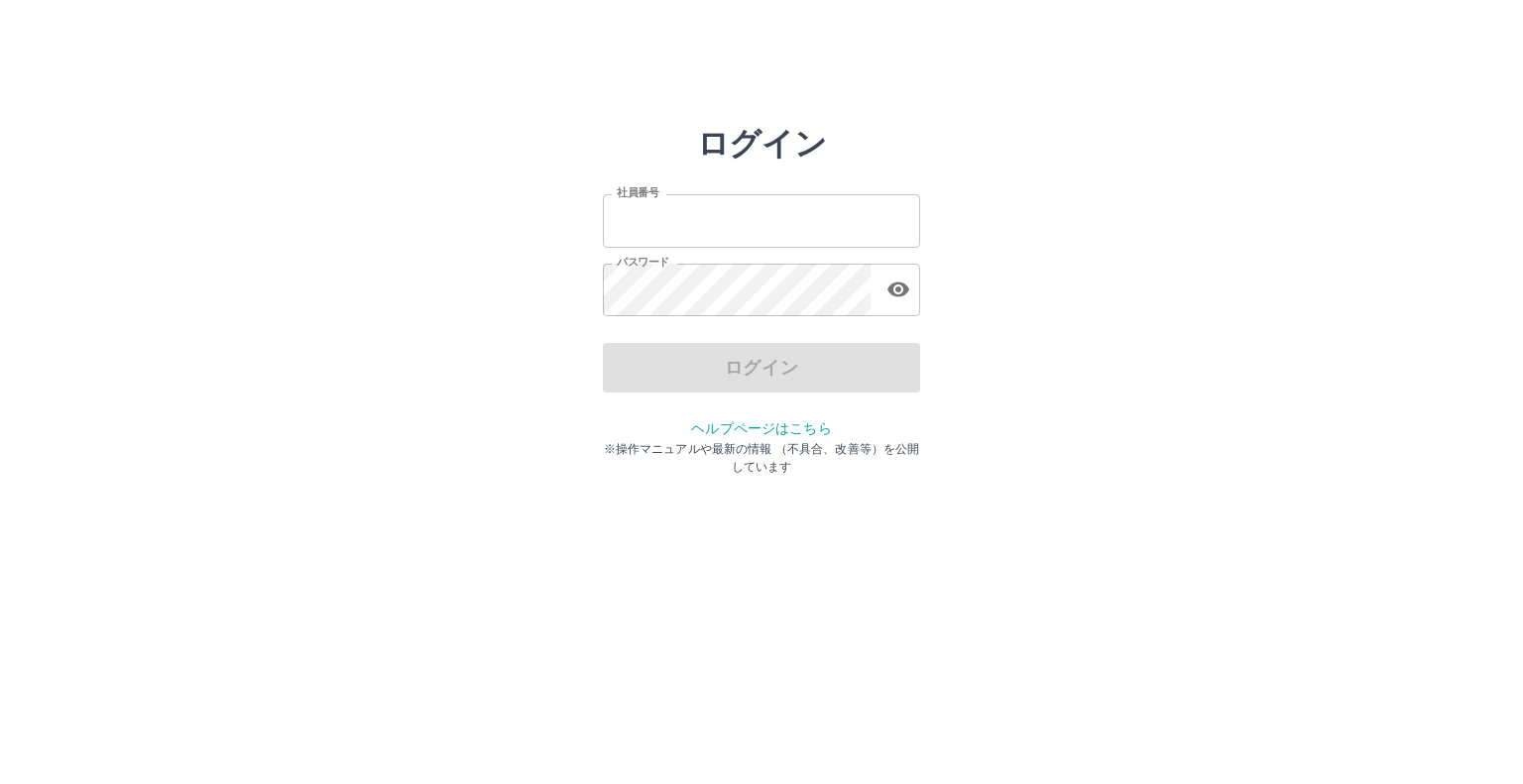 scroll, scrollTop: 0, scrollLeft: 0, axis: both 